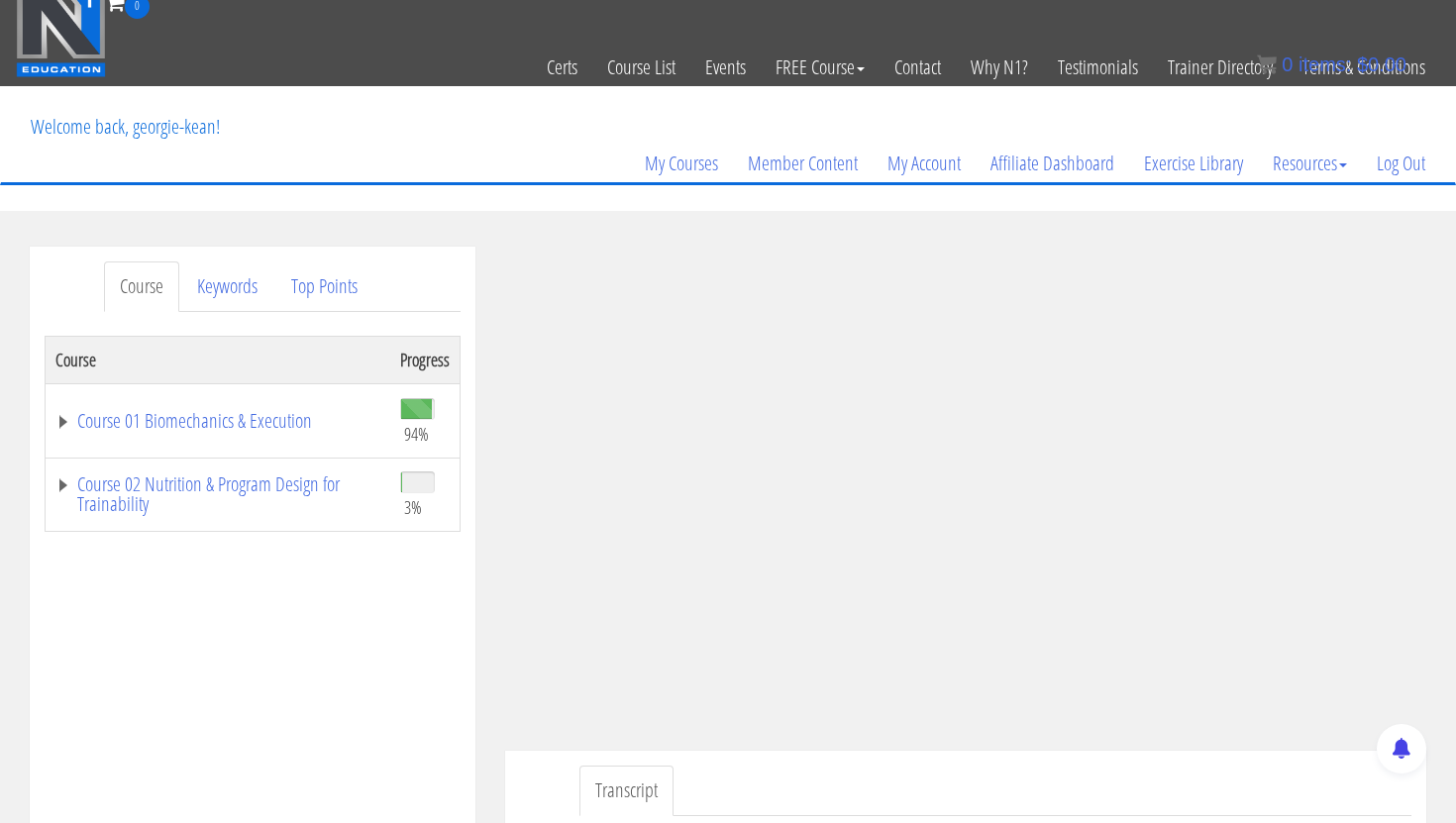 scroll, scrollTop: 0, scrollLeft: 0, axis: both 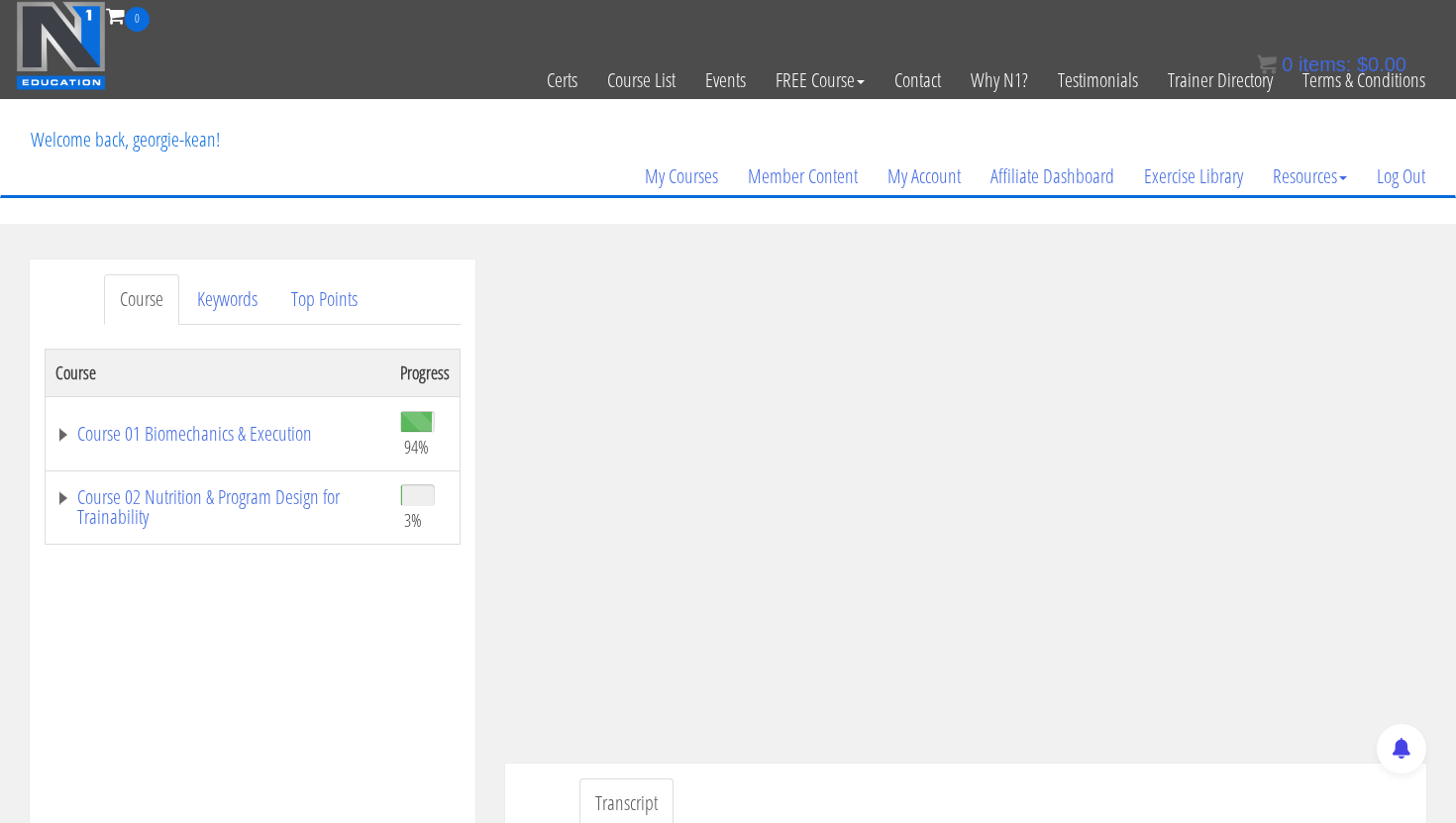 click on "Course Progress Course 01 Biomechanics & Execution
94%
Module 1
The Science of Reps
Unit 1
Introduction
Unit 2
Range of Motion
Unit 3
Tension
Unit 4
Training Goals
Unit 5
Importance of Reps
Unit 6
Resistance Curves
Unit 7
Moment Arms
Unit 8
Physics of Exercise
Unit 9
Momentum
Module 2
Functional Anatomy
Unit 1
Scapular Function Part 1
3%" at bounding box center (253, 844) 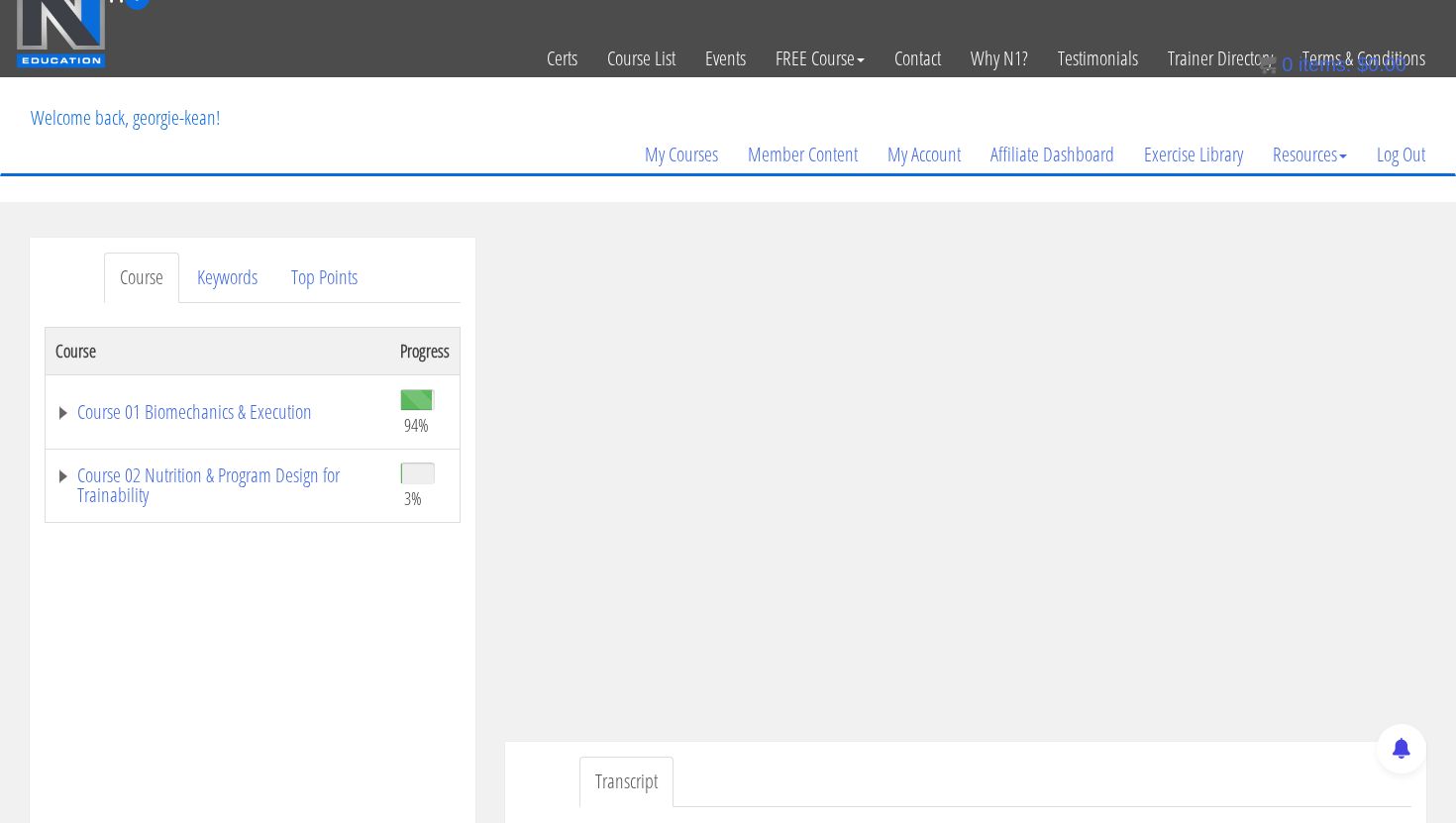scroll, scrollTop: 0, scrollLeft: 0, axis: both 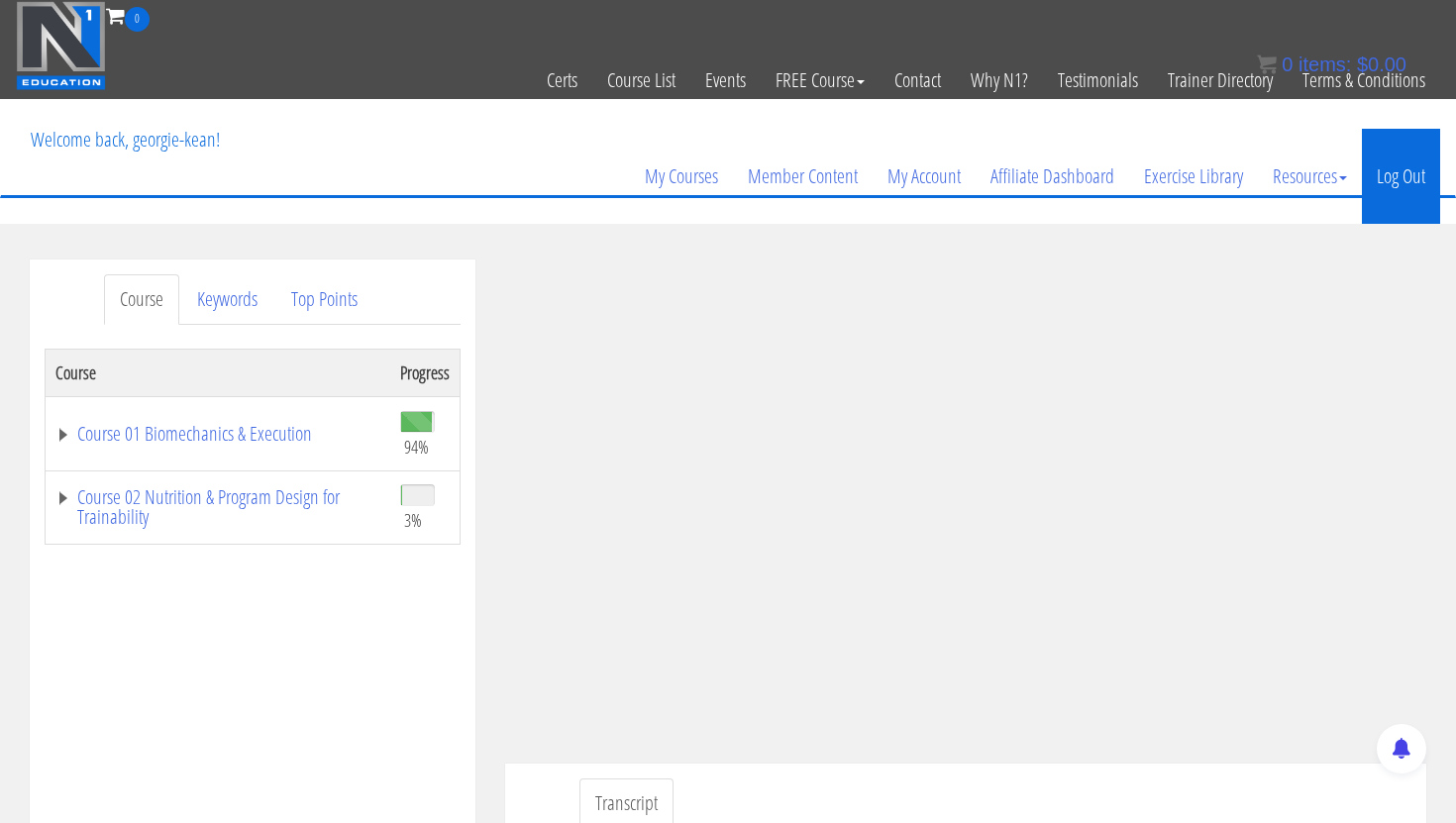 click on "Log Out" at bounding box center (1401, 176) 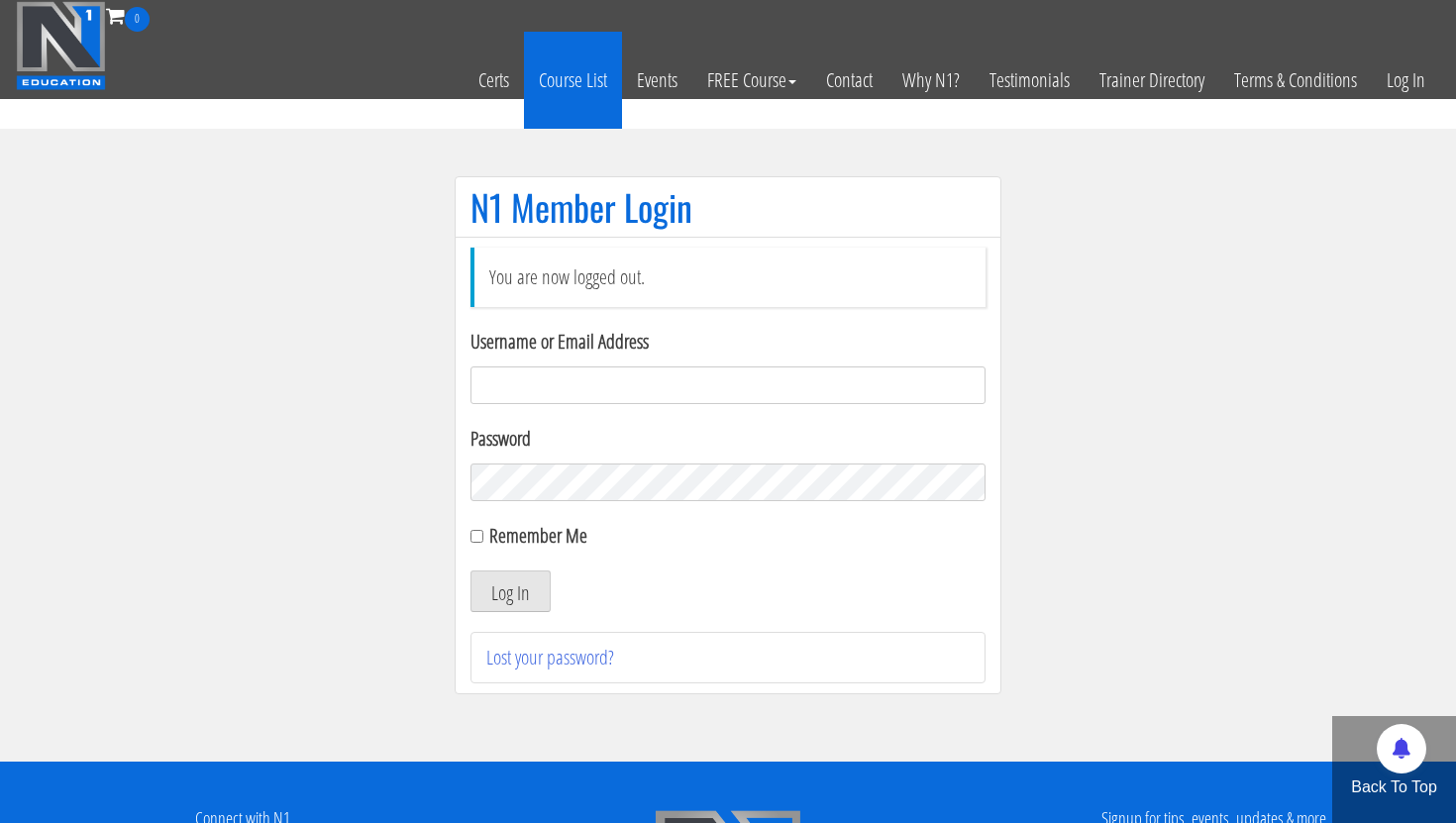 scroll, scrollTop: 0, scrollLeft: 0, axis: both 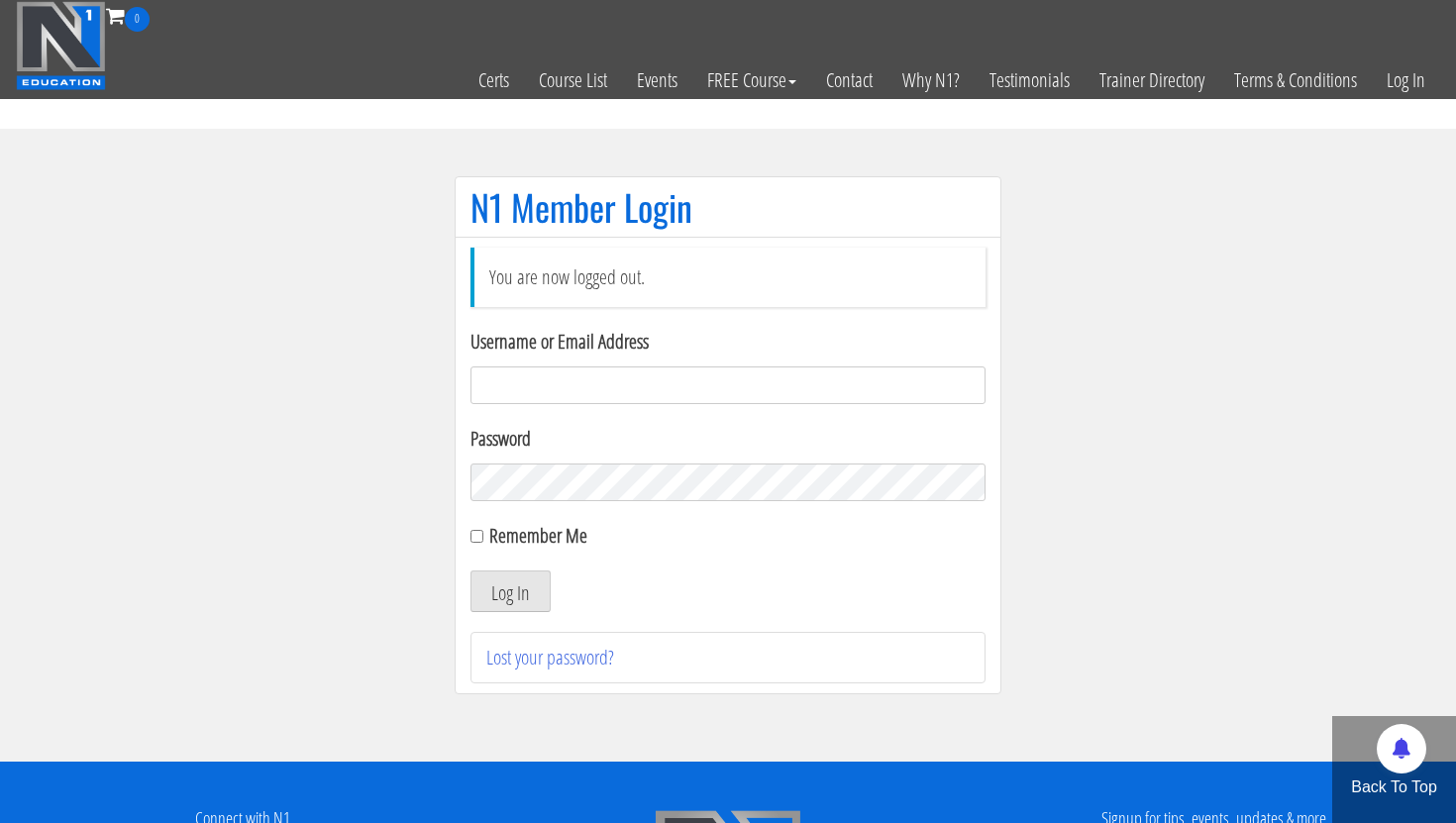 click on "Username or Email Address" at bounding box center (728, 385) 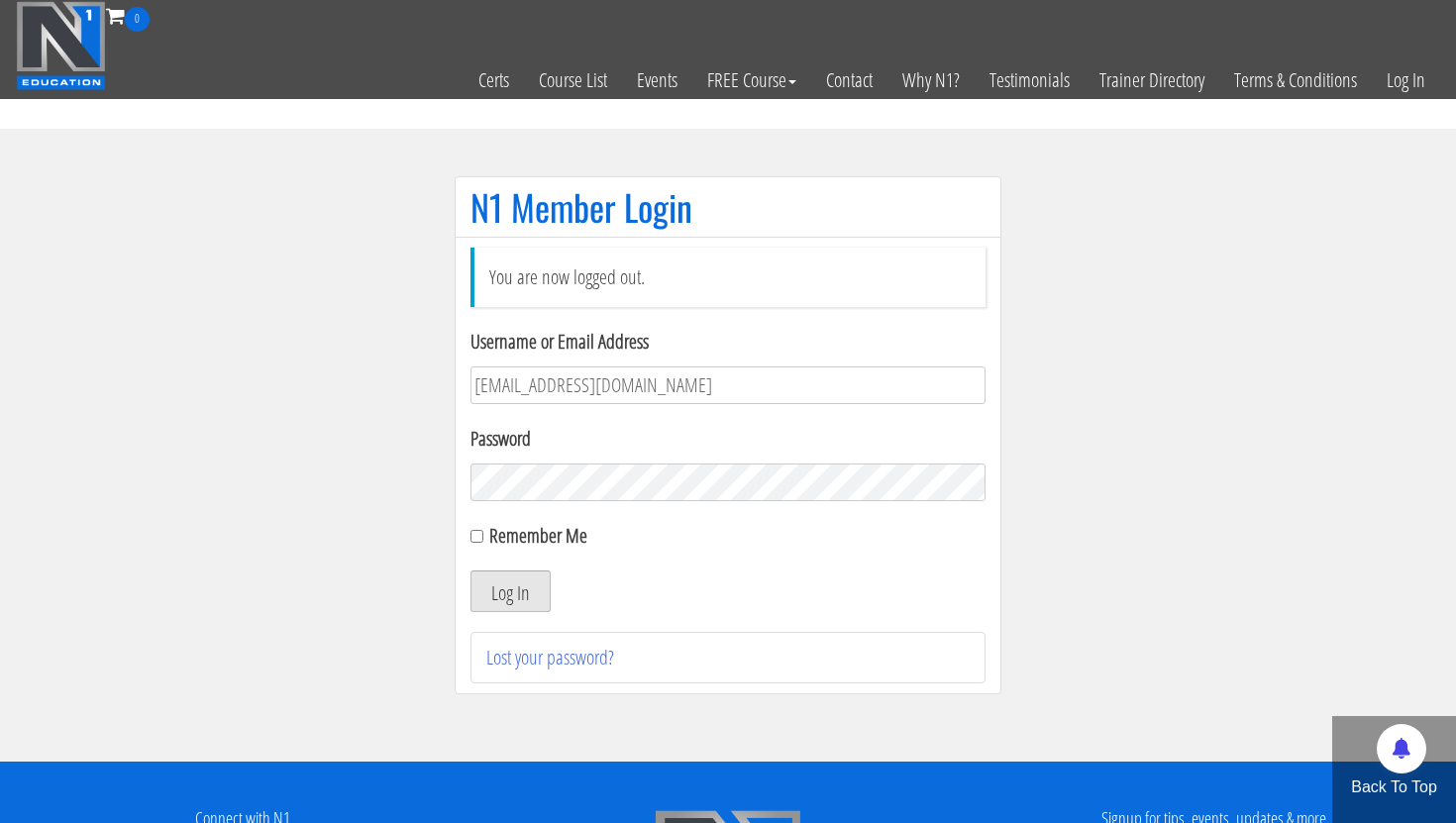click on "Log In" at bounding box center (510, 591) 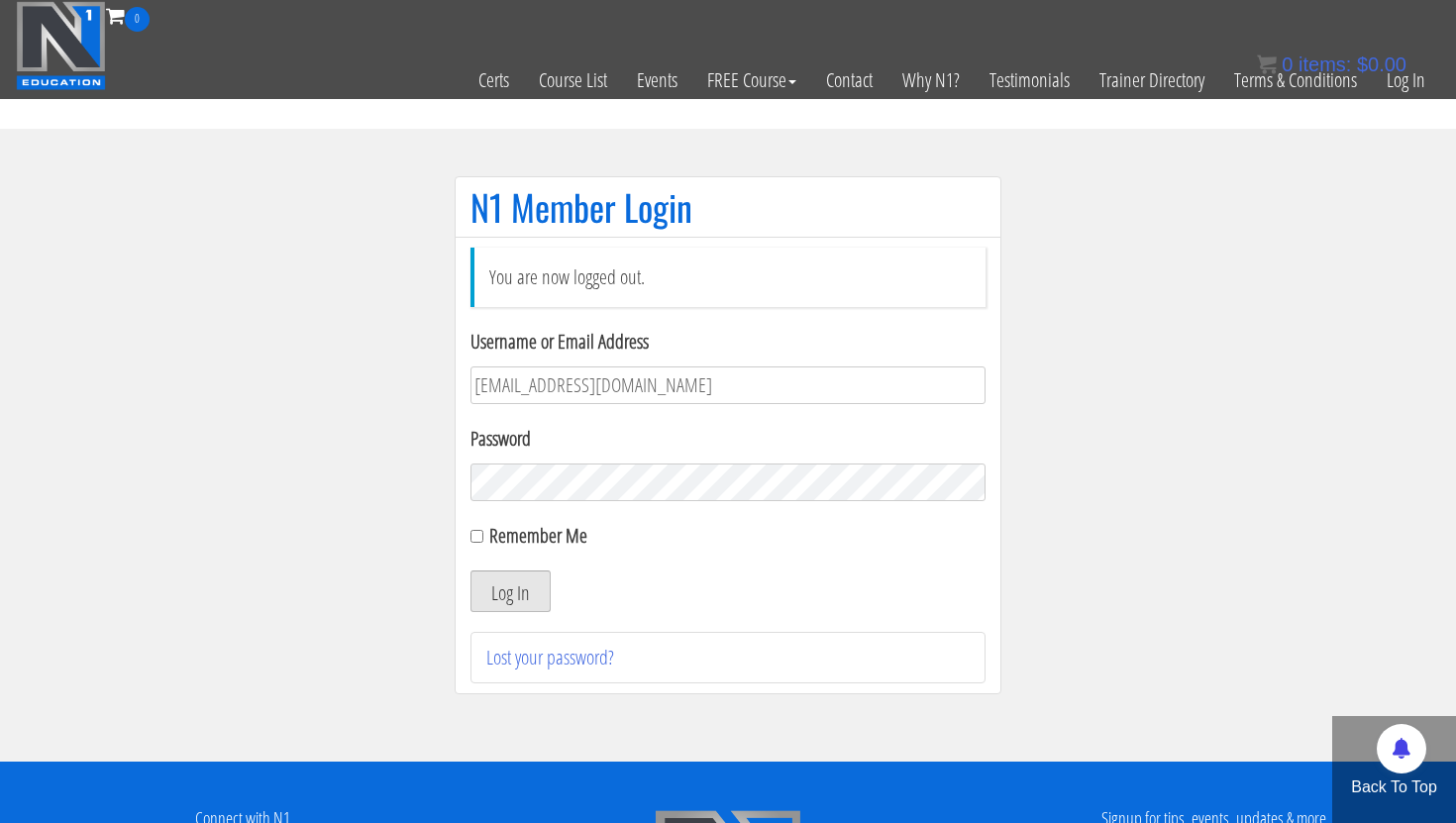 click on "Log In" at bounding box center [510, 591] 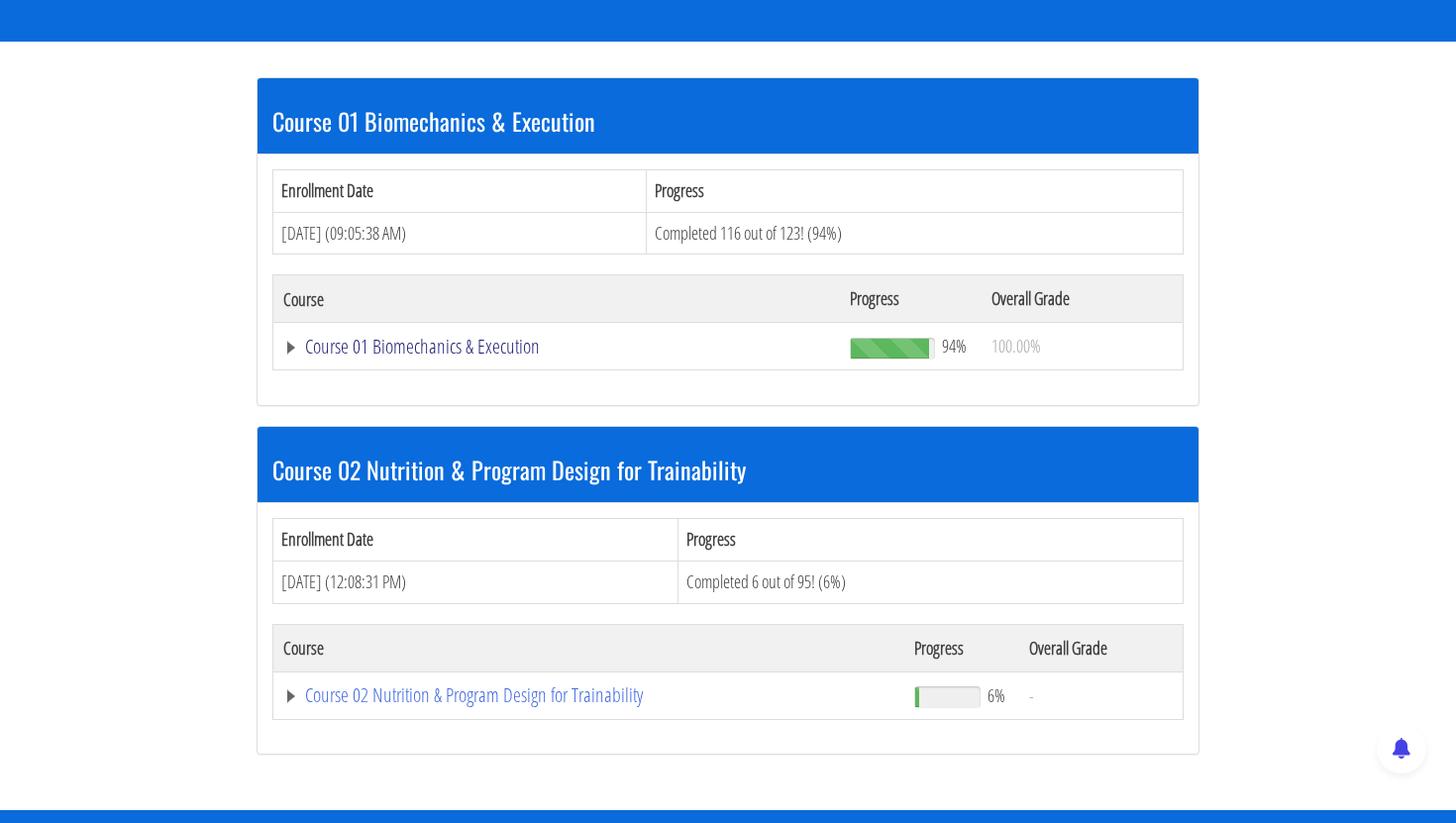 scroll, scrollTop: 340, scrollLeft: 0, axis: vertical 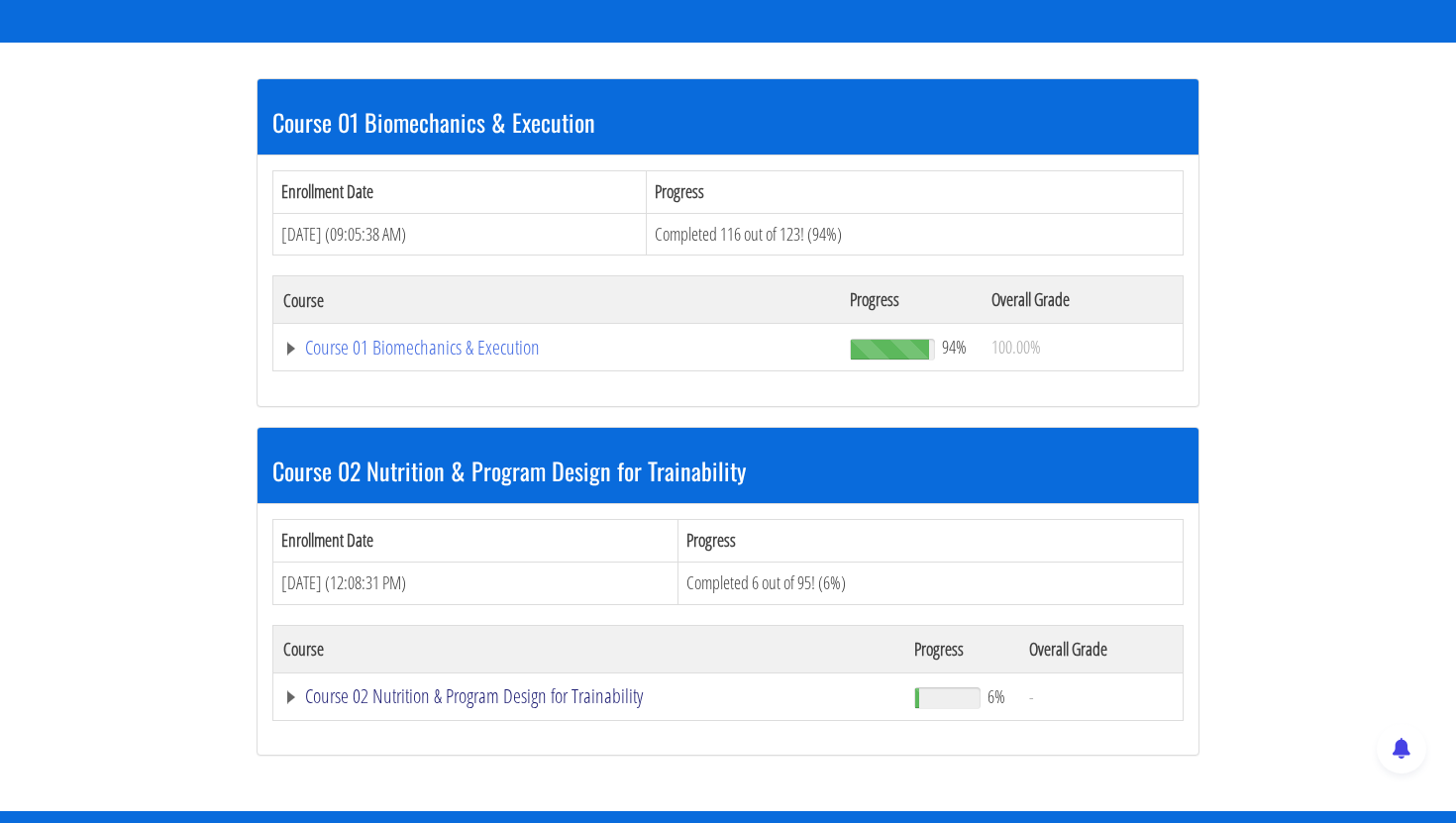 click on "Course 02 Nutrition & Program Design for Trainability" at bounding box center [557, 348] 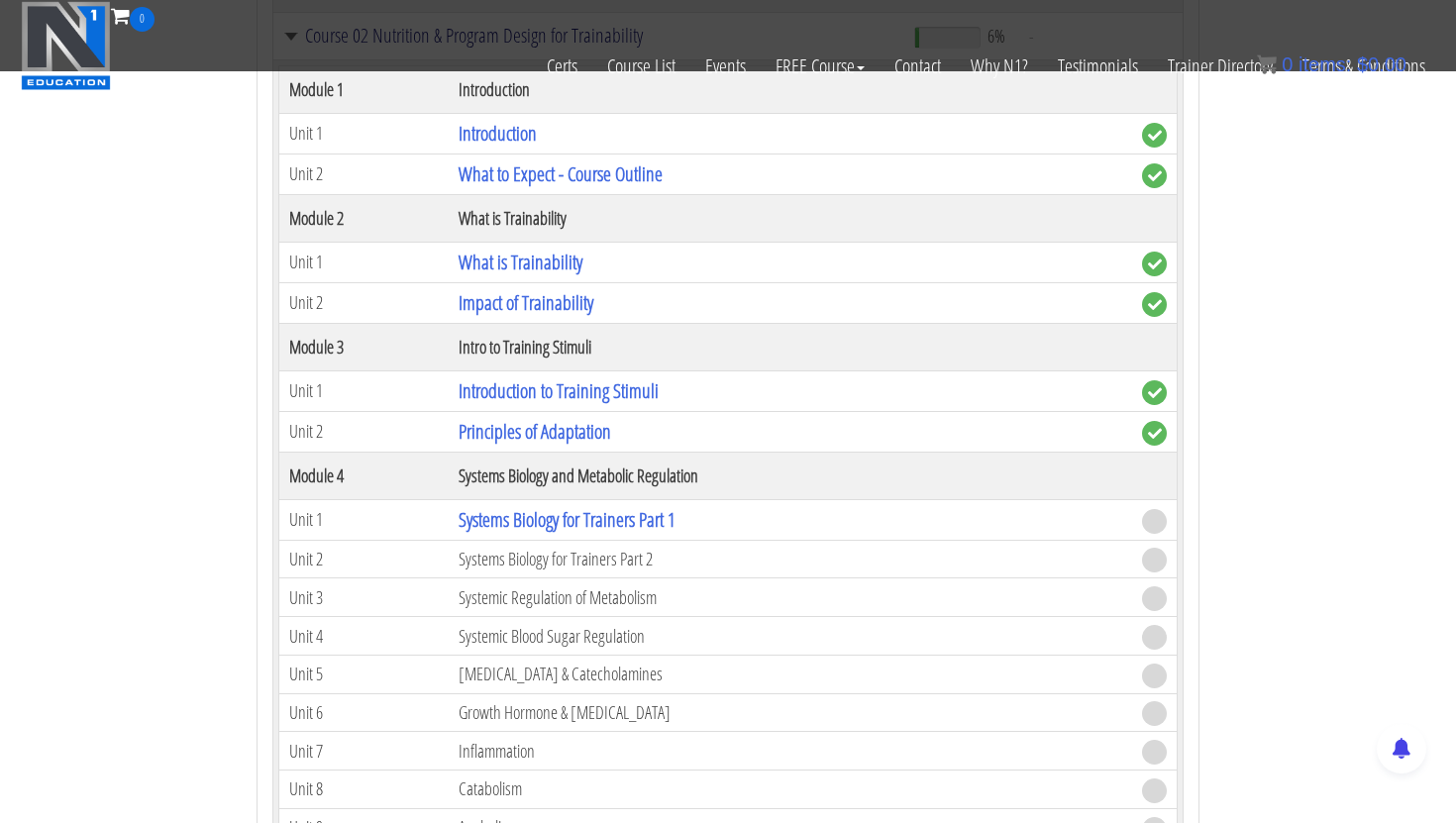scroll, scrollTop: 874, scrollLeft: 0, axis: vertical 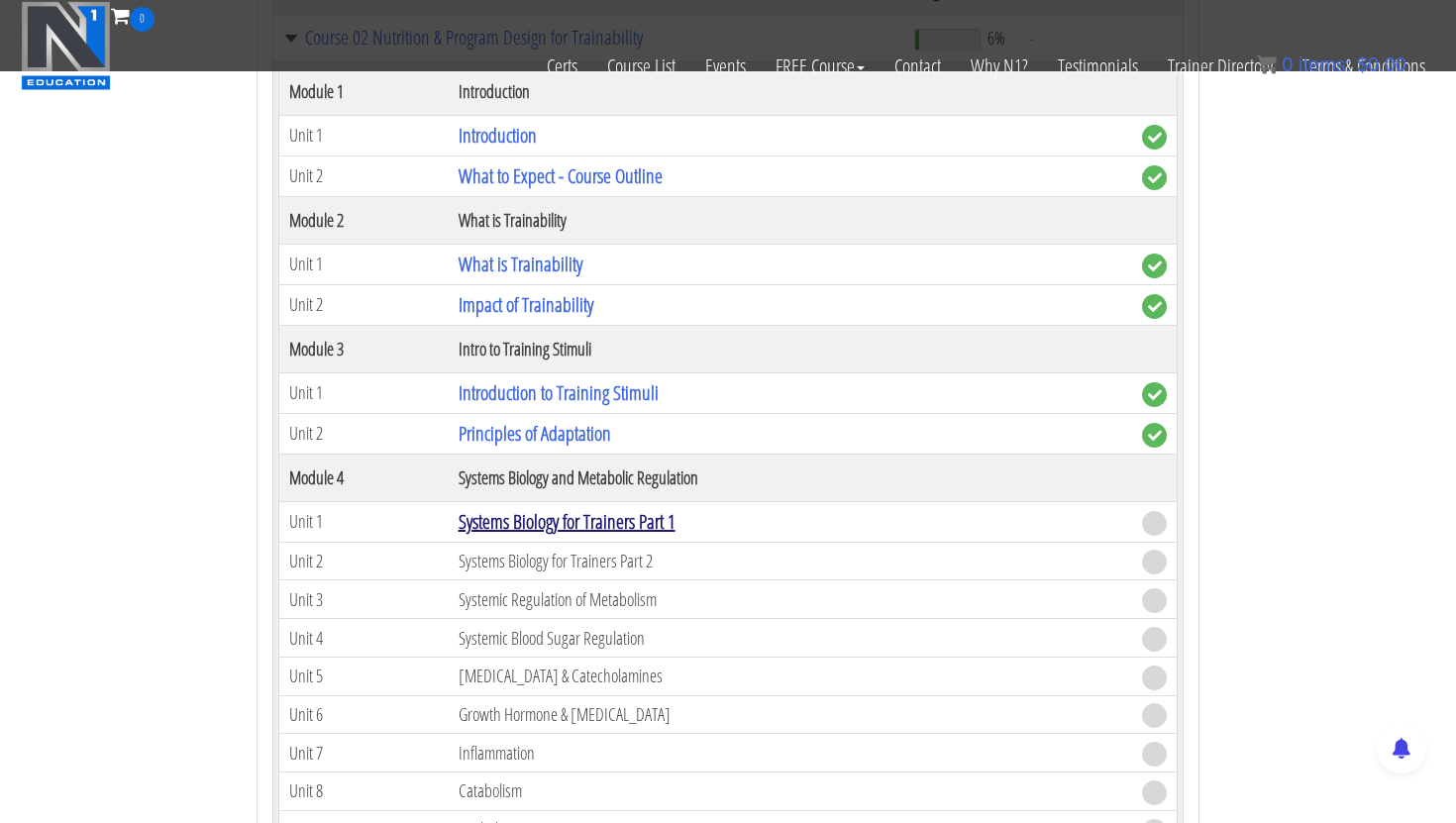 click on "Systems Biology for Trainers Part 1" at bounding box center [567, 521] 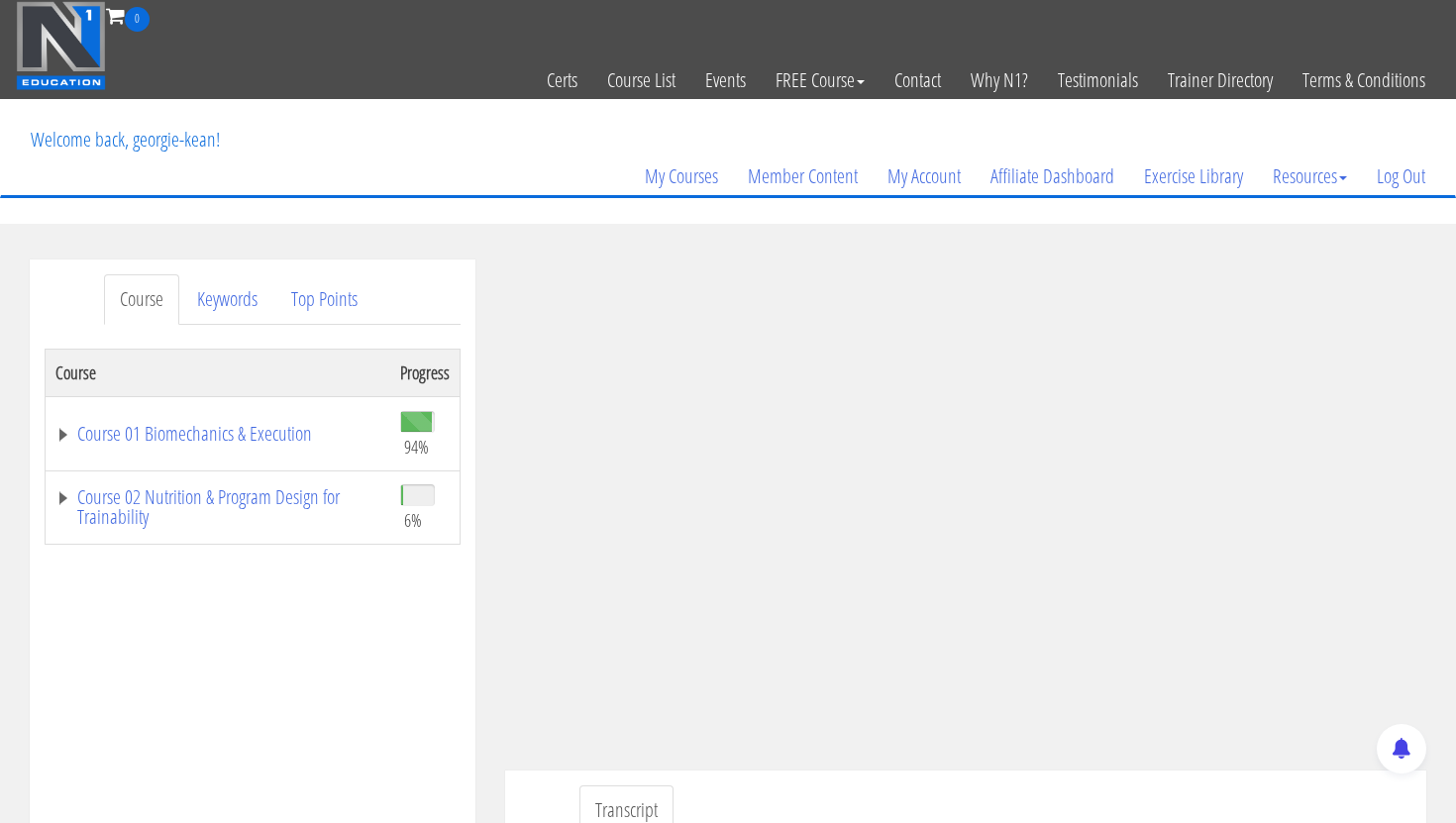 scroll, scrollTop: 0, scrollLeft: 0, axis: both 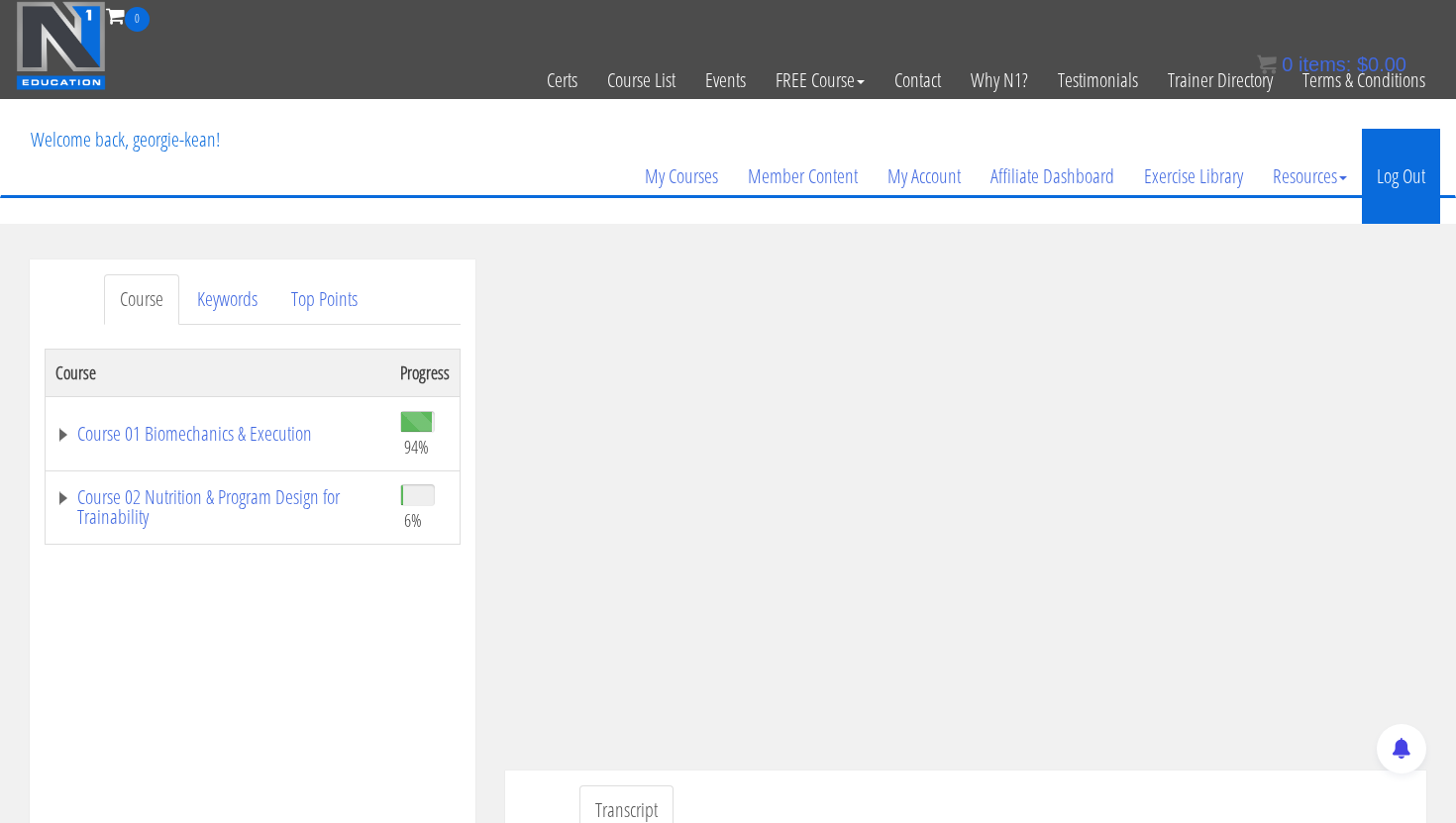 click on "Log Out" at bounding box center (1401, 176) 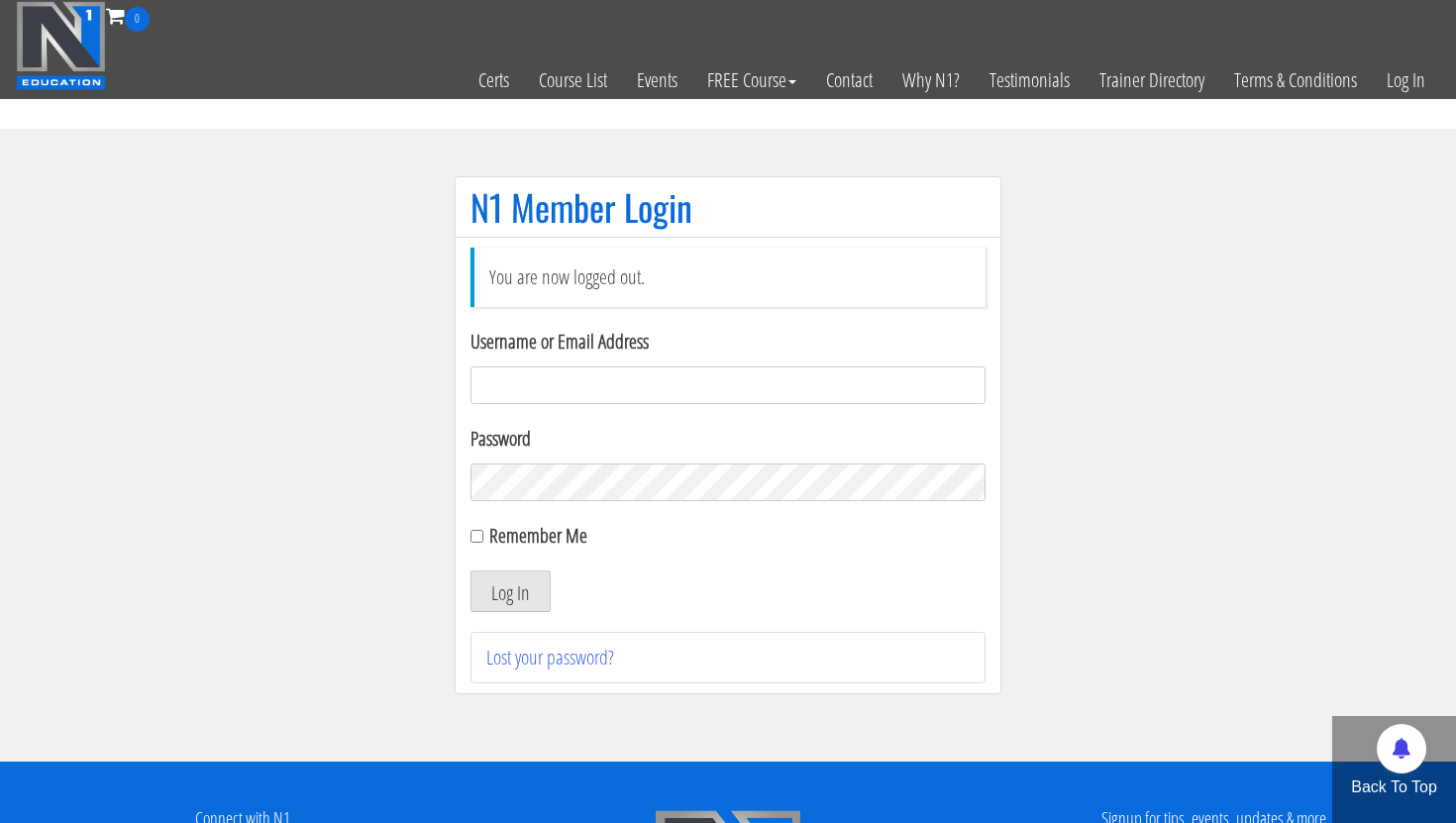 scroll, scrollTop: 0, scrollLeft: 0, axis: both 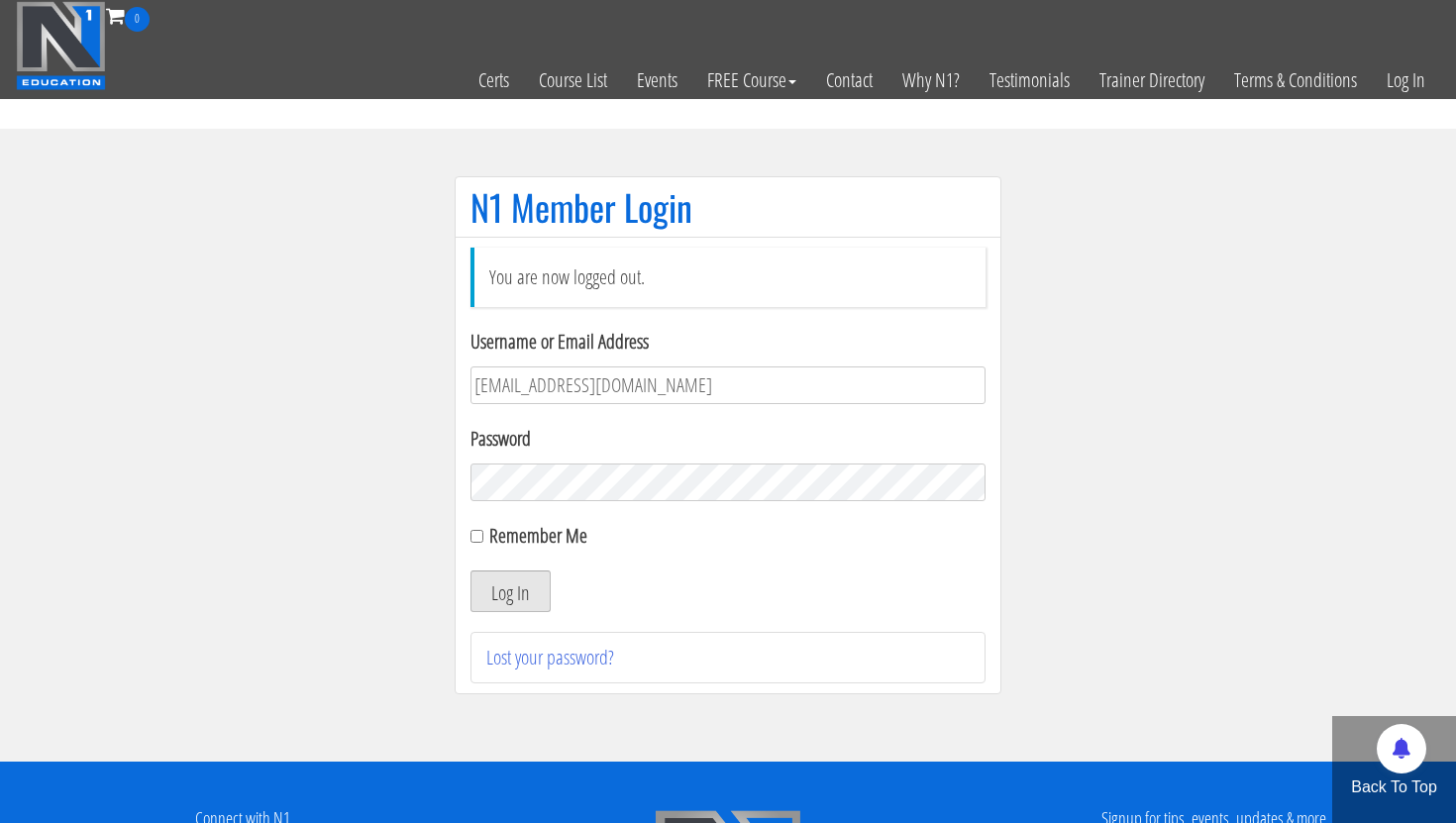 click on "Log In" at bounding box center [510, 591] 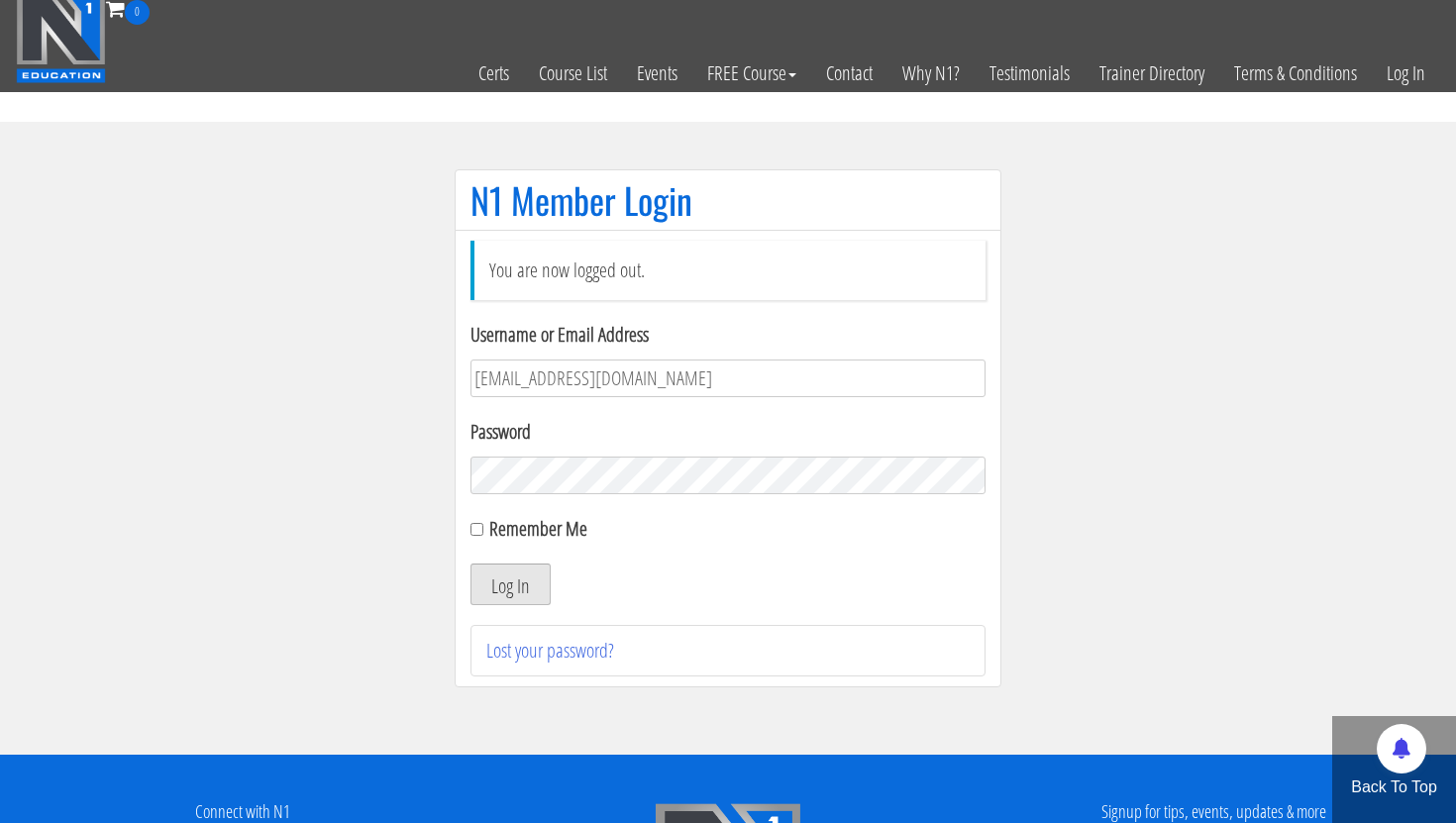 scroll, scrollTop: 0, scrollLeft: 0, axis: both 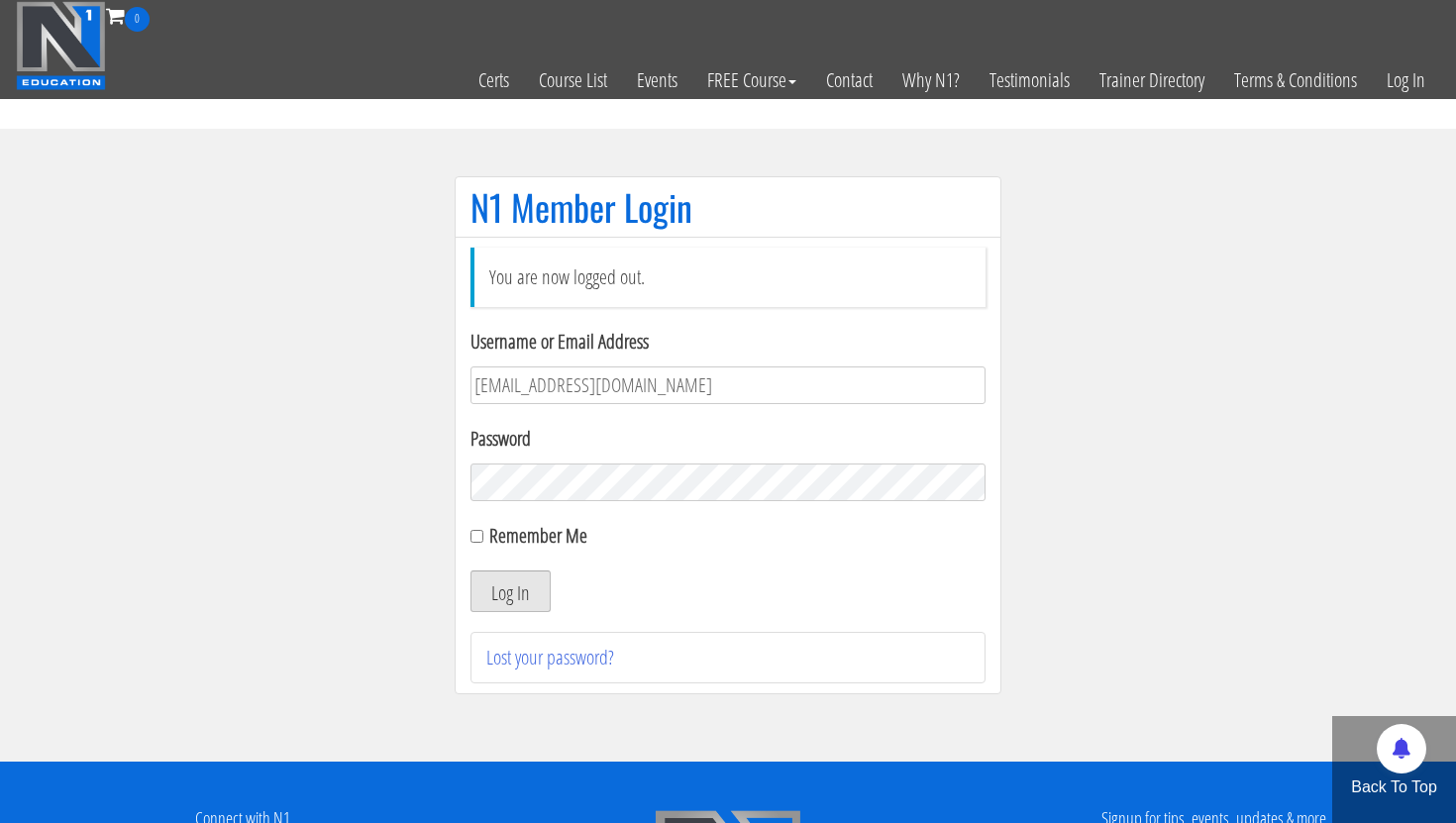 click on "Log In" at bounding box center (510, 591) 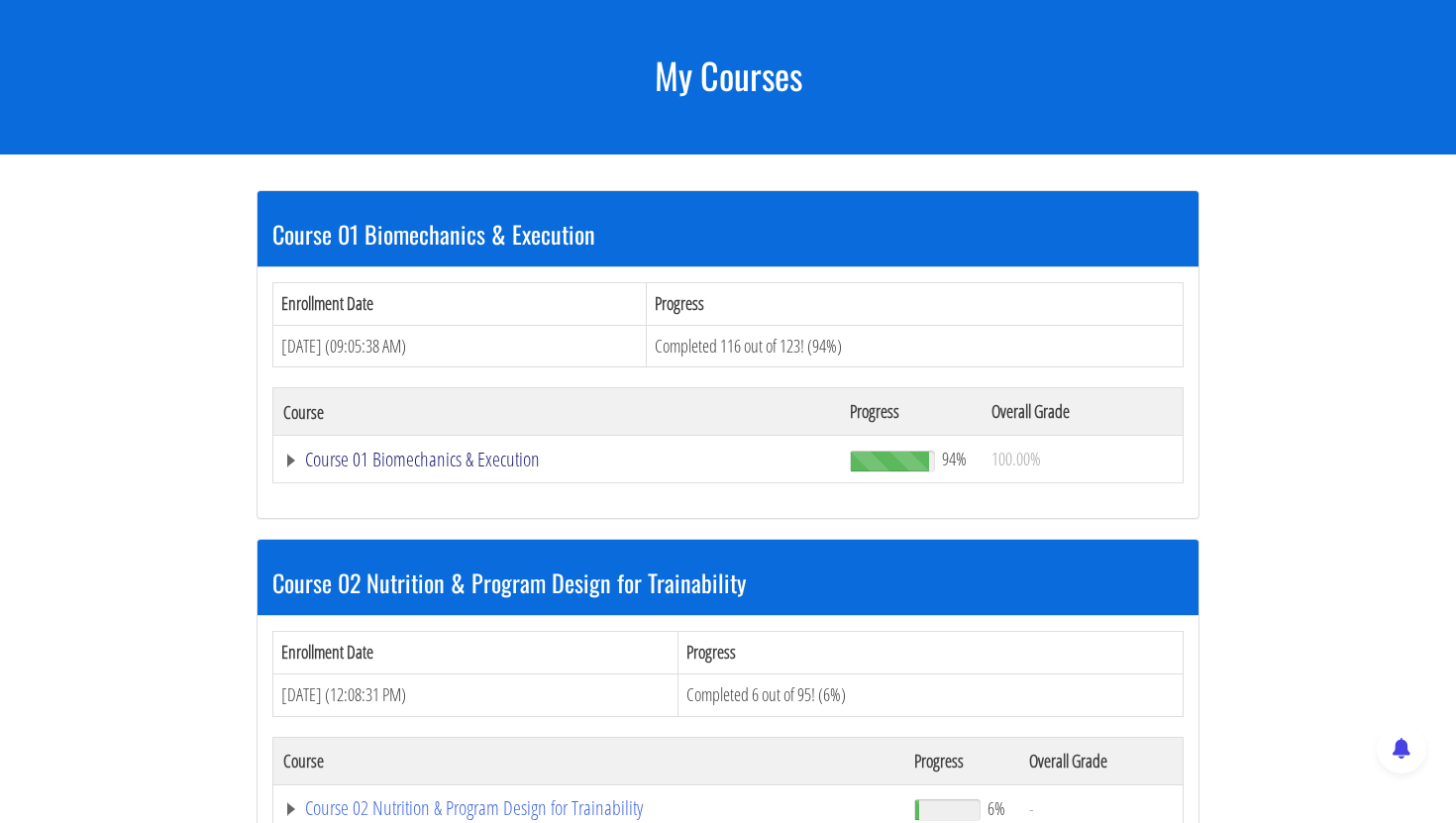 scroll, scrollTop: 577, scrollLeft: 0, axis: vertical 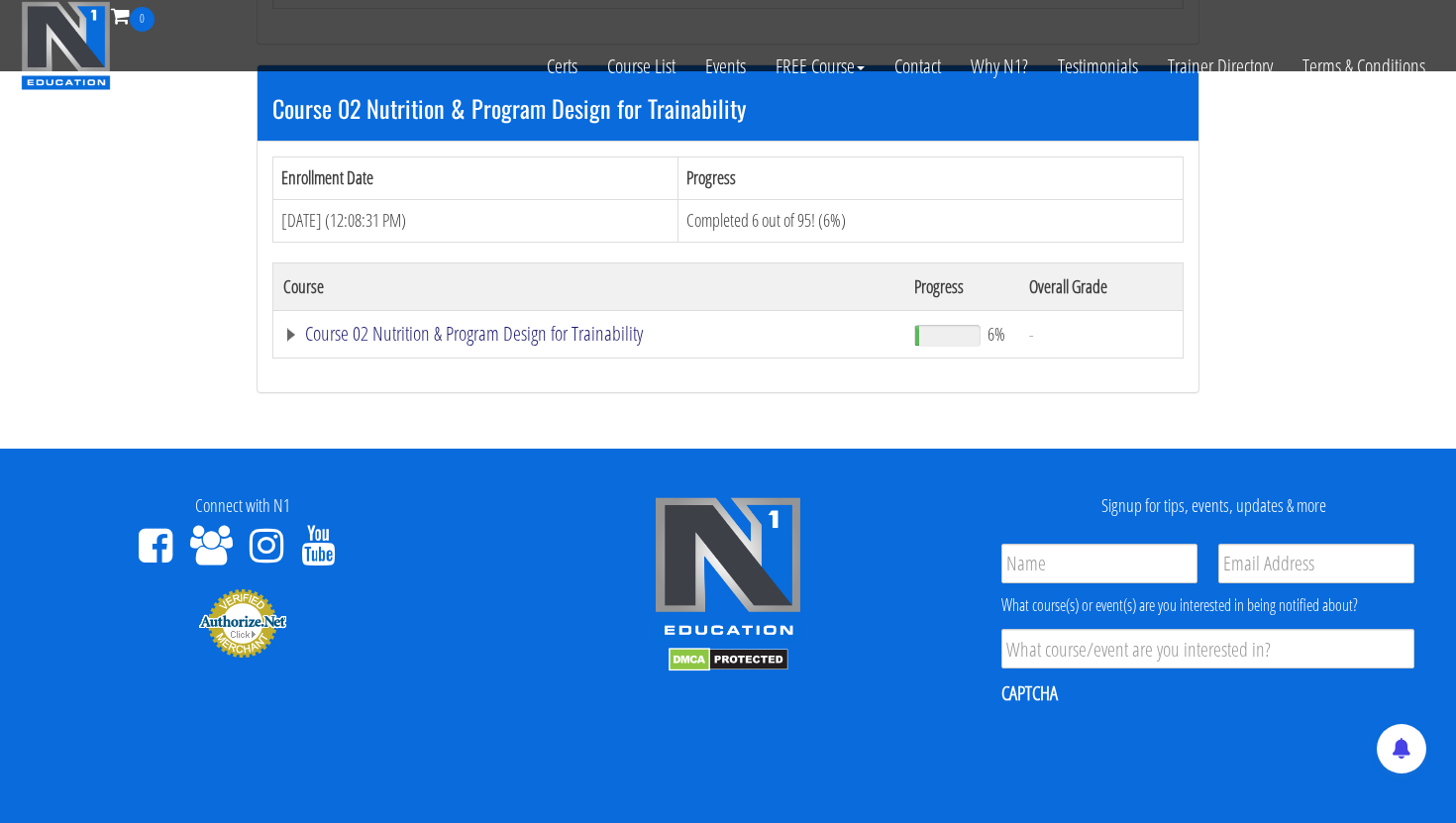 click on "Course 02 Nutrition & Program Design for Trainability" at bounding box center (557, -15) 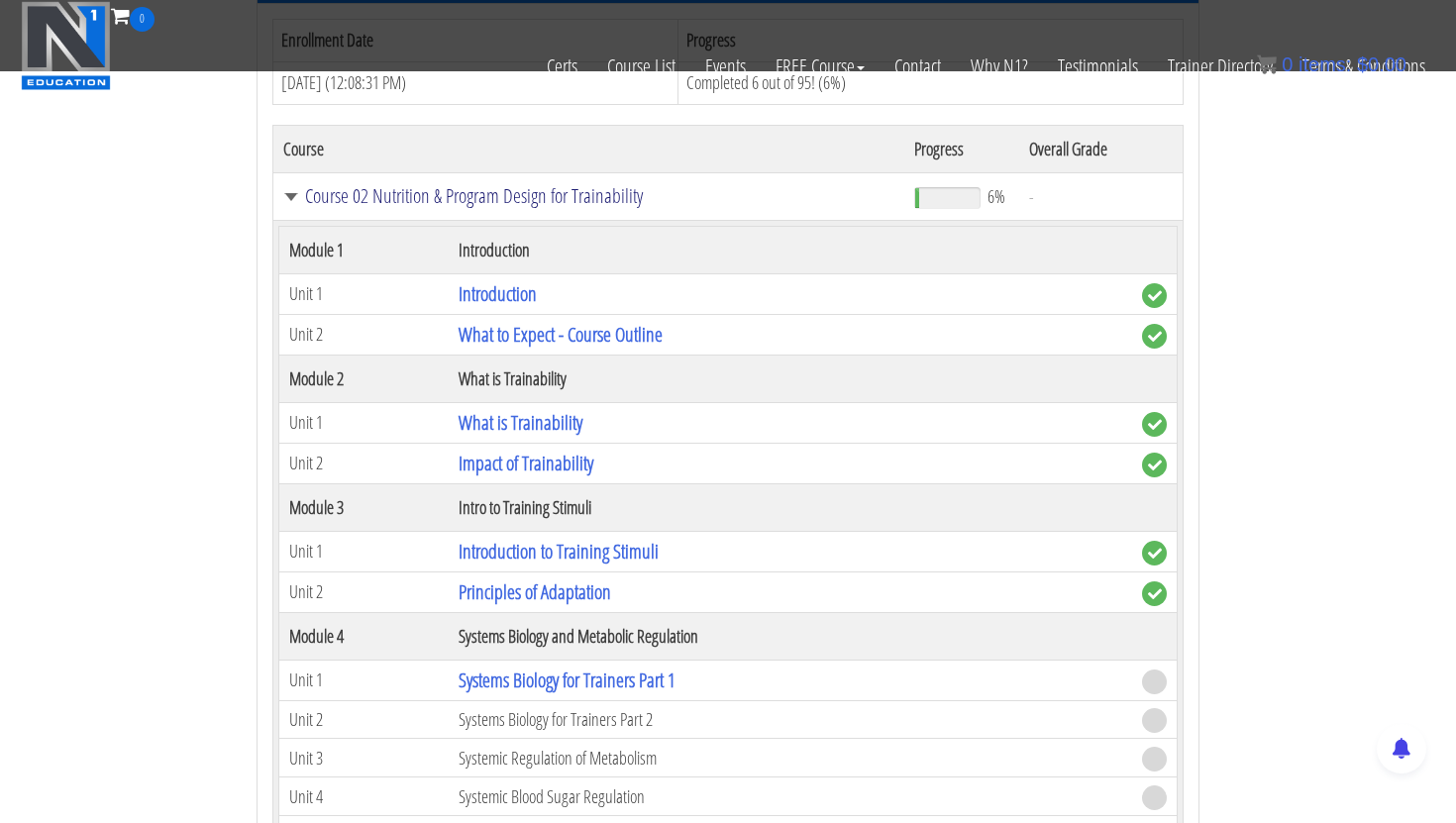 scroll, scrollTop: 749, scrollLeft: 0, axis: vertical 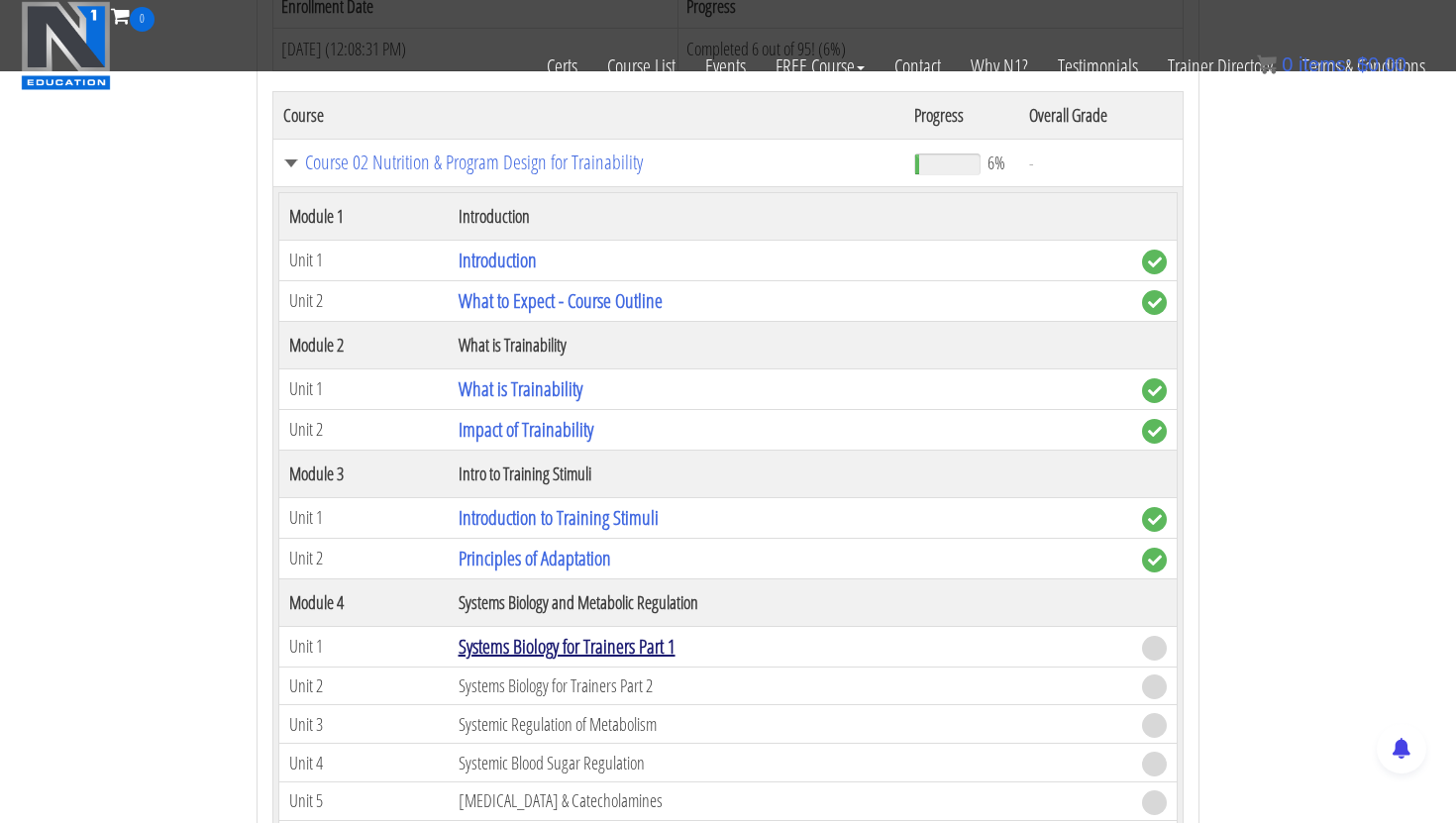 click on "Systems Biology for Trainers Part 1" at bounding box center (567, 646) 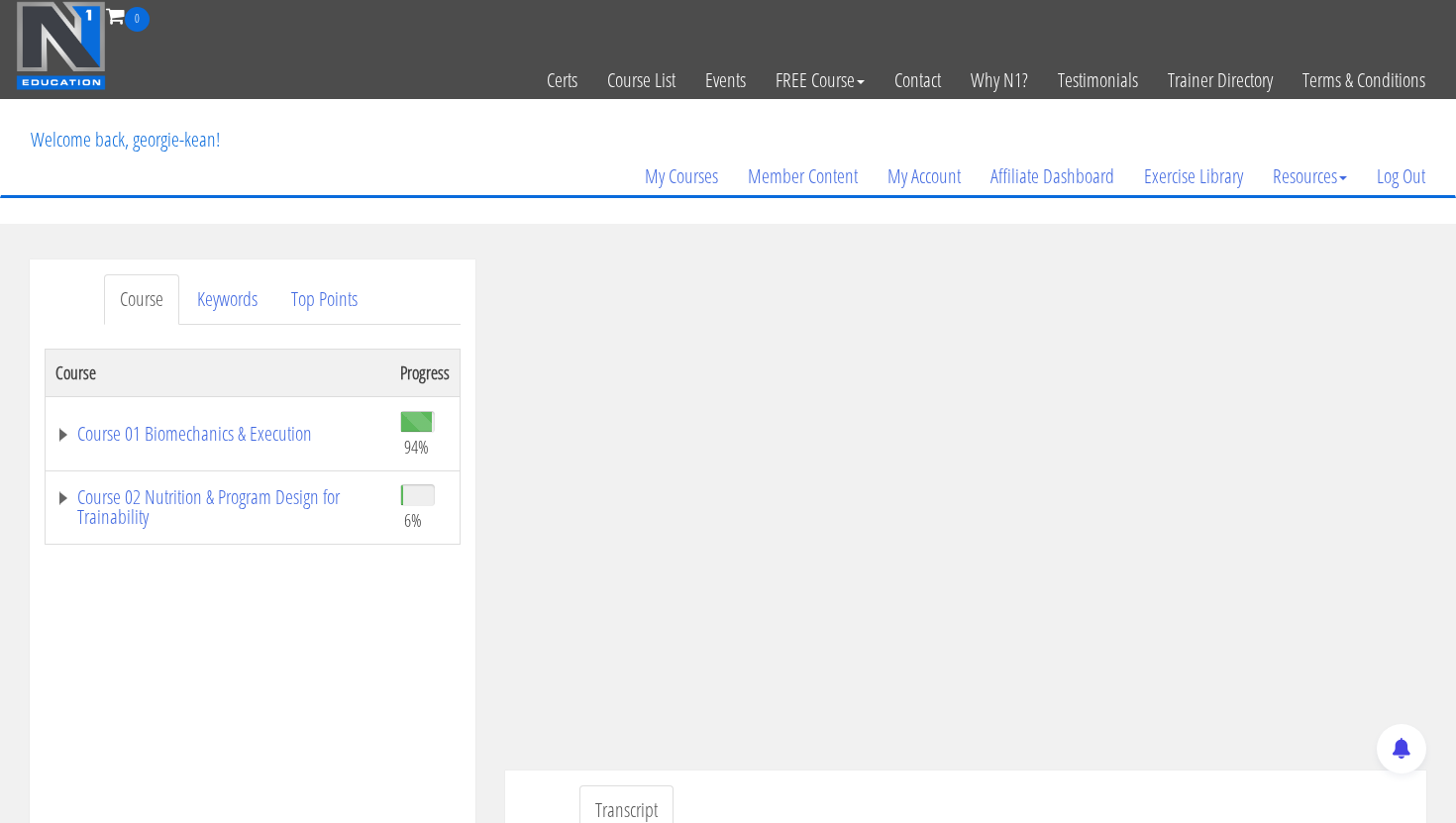 scroll, scrollTop: 135, scrollLeft: 0, axis: vertical 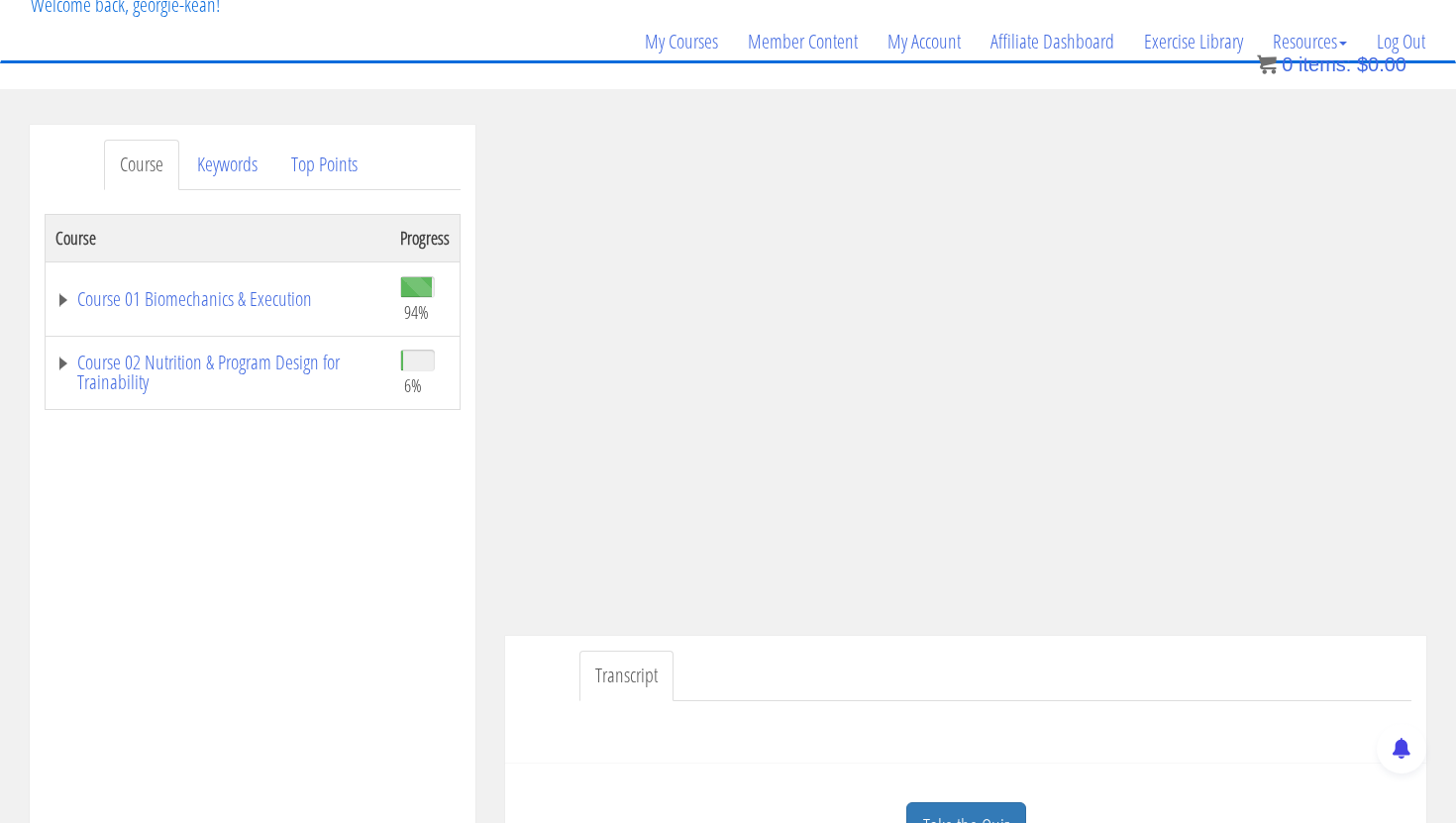 click on "Course Progress Course 01 Biomechanics & Execution
94%
Module 1
The Science of Reps
Unit 1
Introduction
Unit 2
Range of Motion
Unit 3
Tension
Unit 4
Training Goals
Unit 5
Importance of Reps
Unit 6
Resistance Curves
Unit 7
Moment Arms
Unit 8
Physics of Exercise
Unit 9
Momentum
Module 2
Functional Anatomy
Unit 1
Scapular Function Part 1
6%" at bounding box center (253, 709) 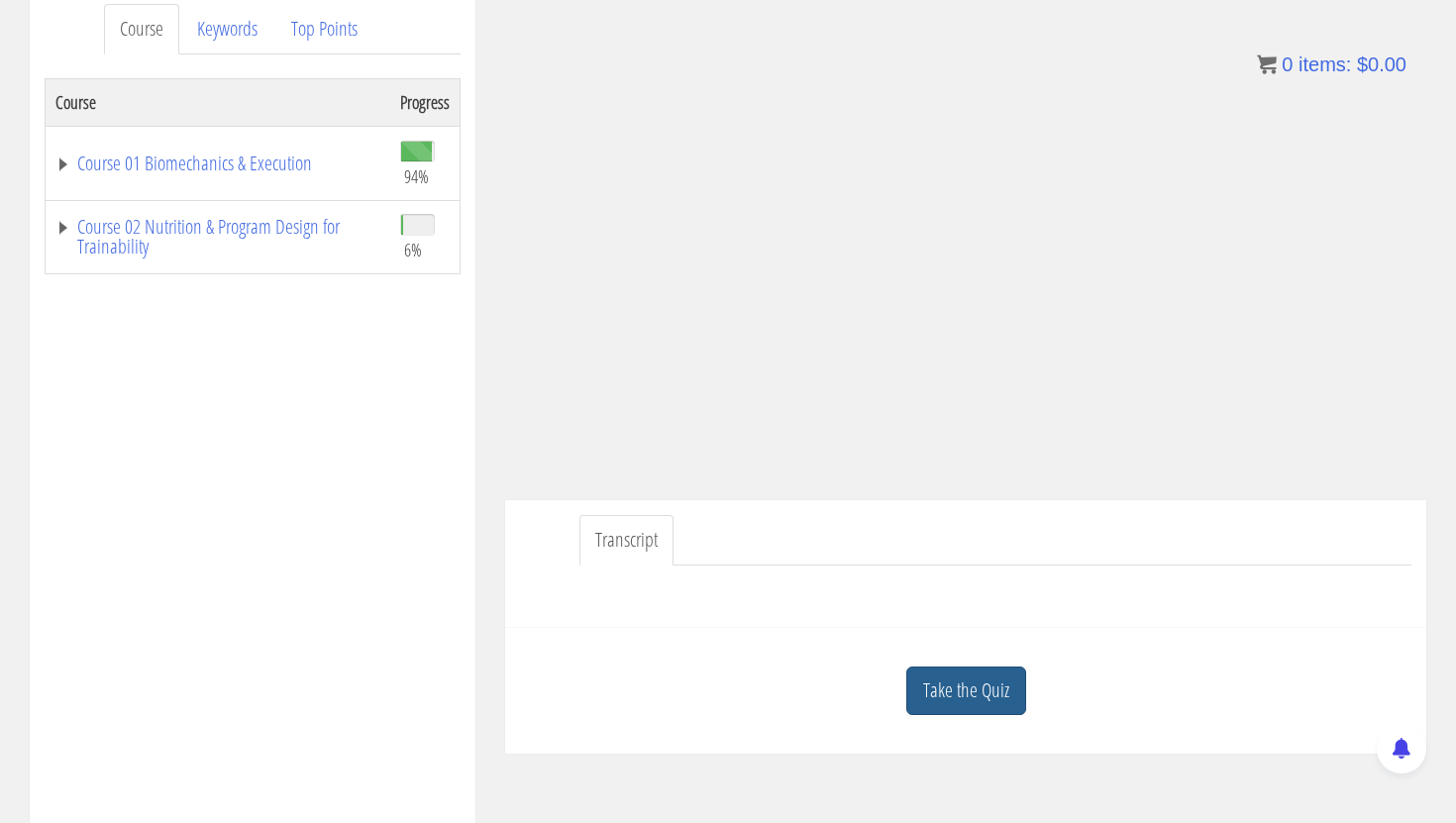 click on "Take the Quiz" at bounding box center [966, 690] 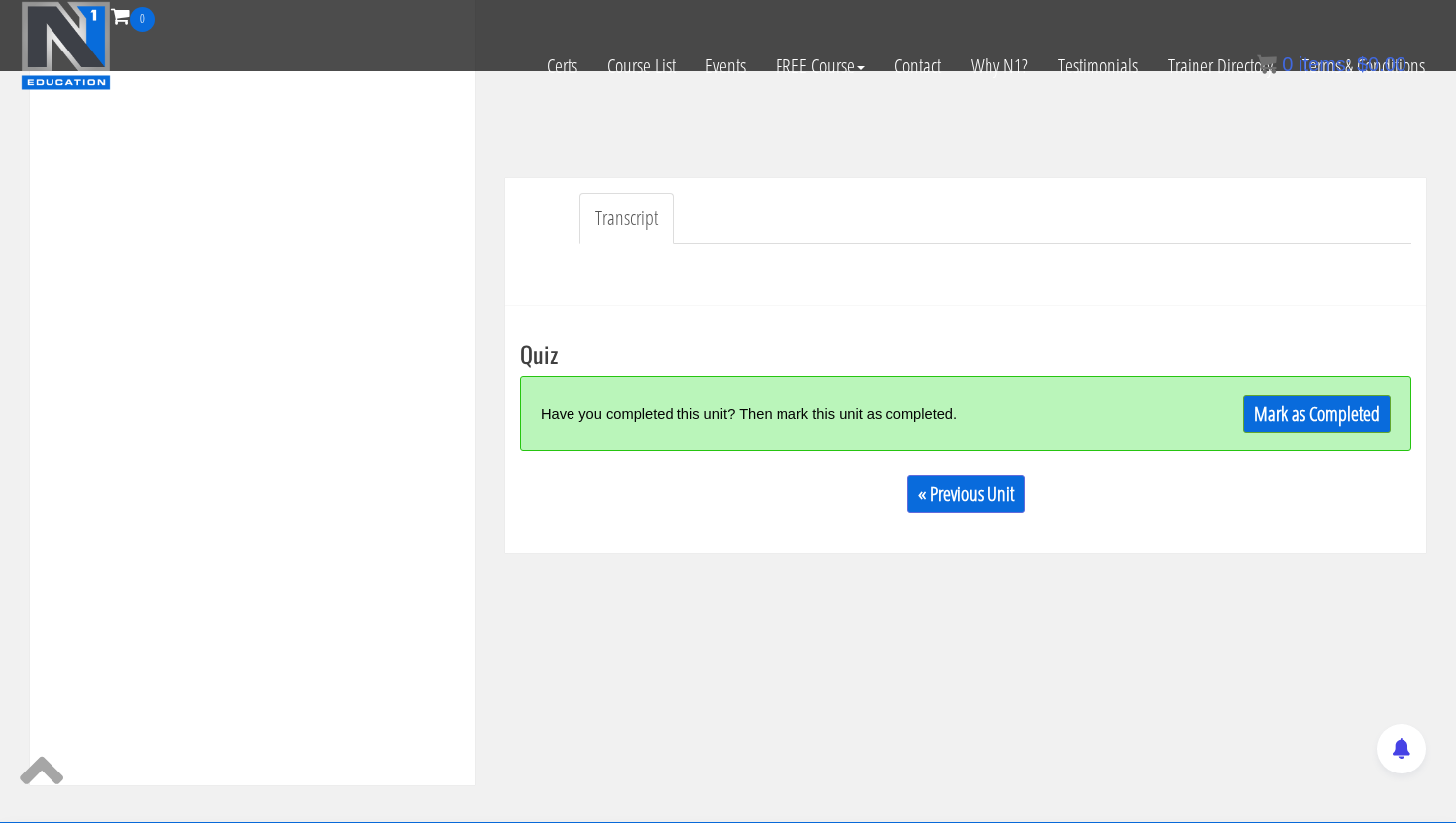 scroll, scrollTop: 468, scrollLeft: 0, axis: vertical 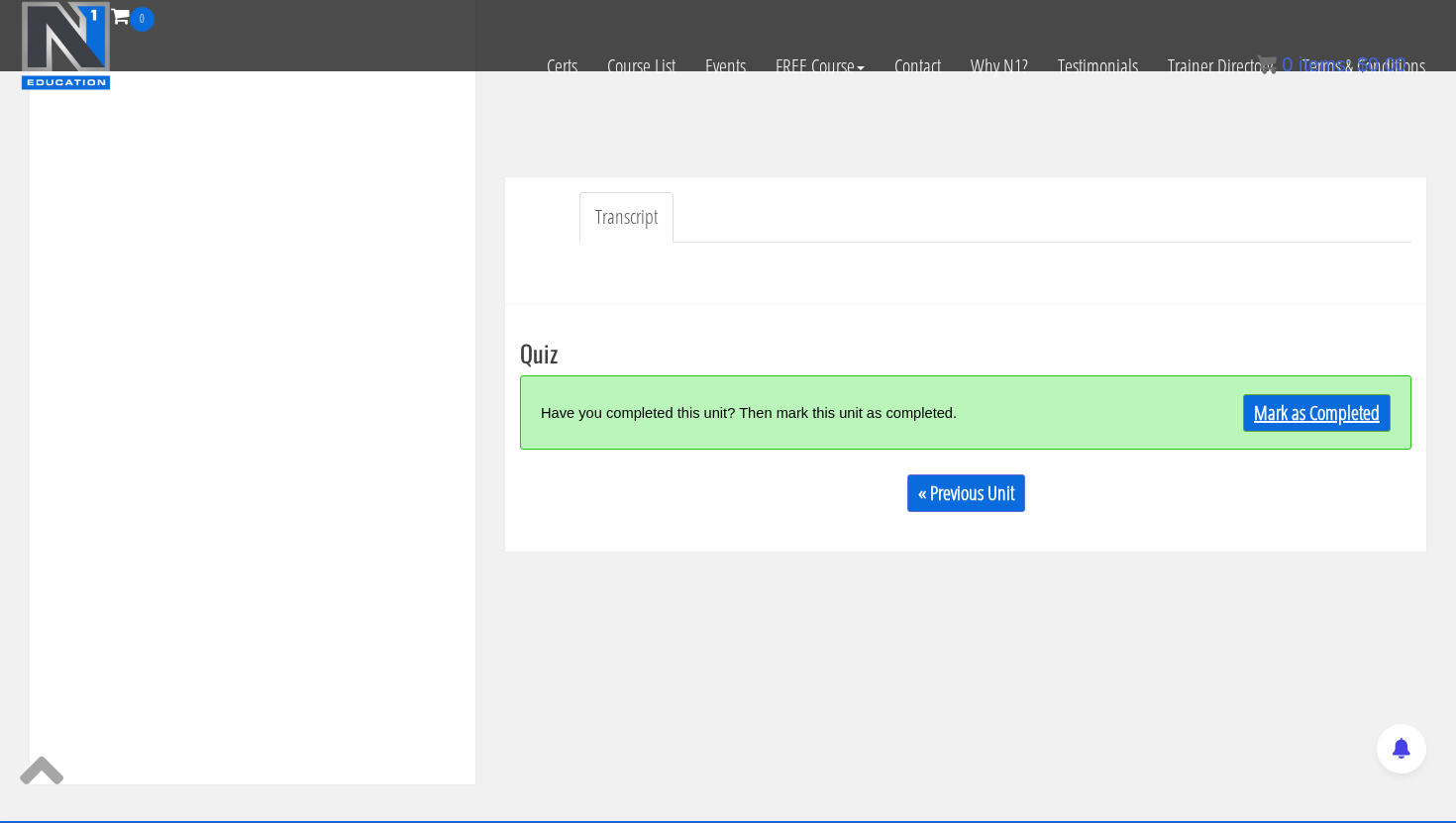 click on "Mark as Completed" at bounding box center [1279, 412] 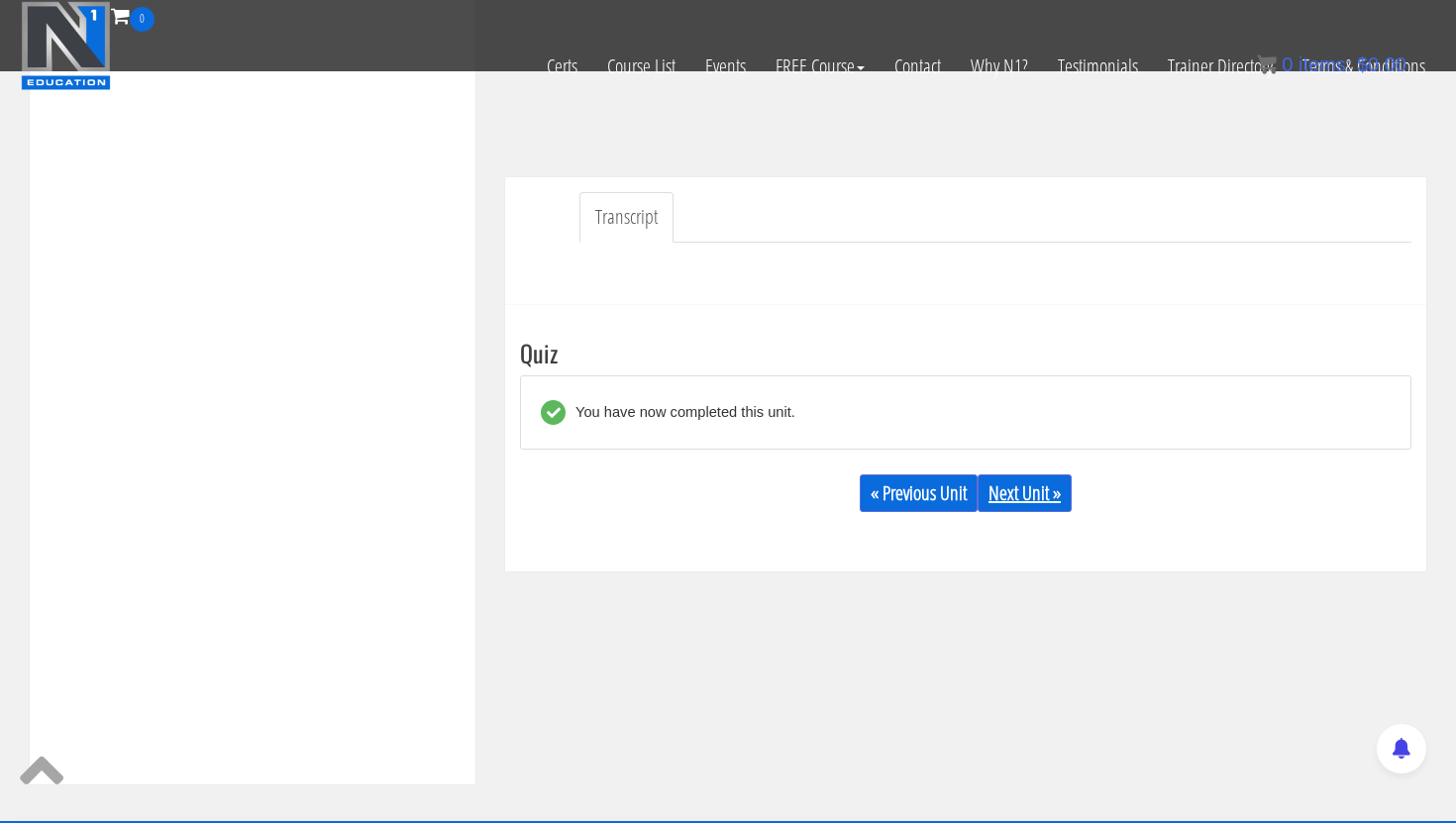 click on "Next Unit »" at bounding box center [1024, 493] 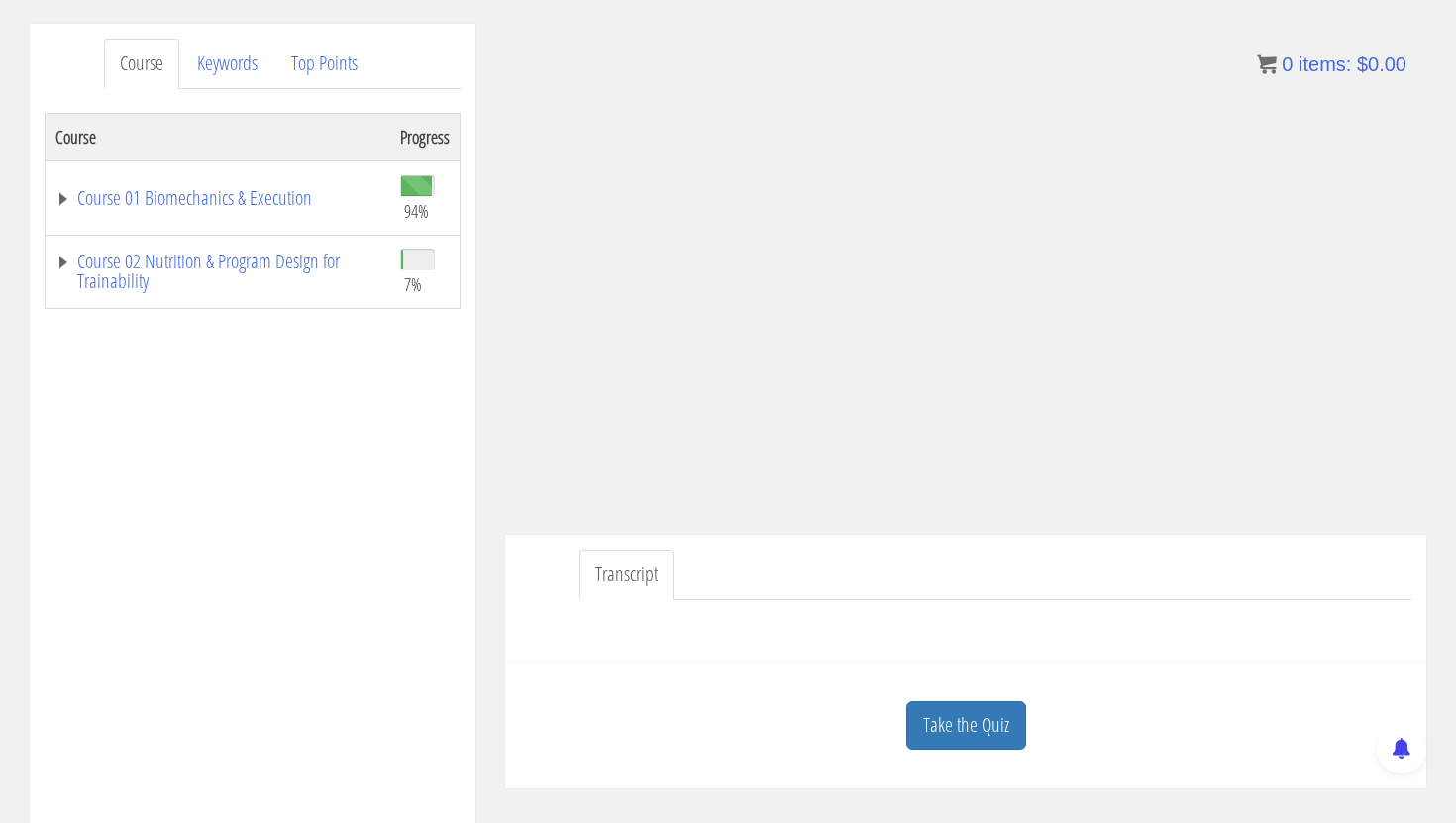 scroll, scrollTop: 235, scrollLeft: 0, axis: vertical 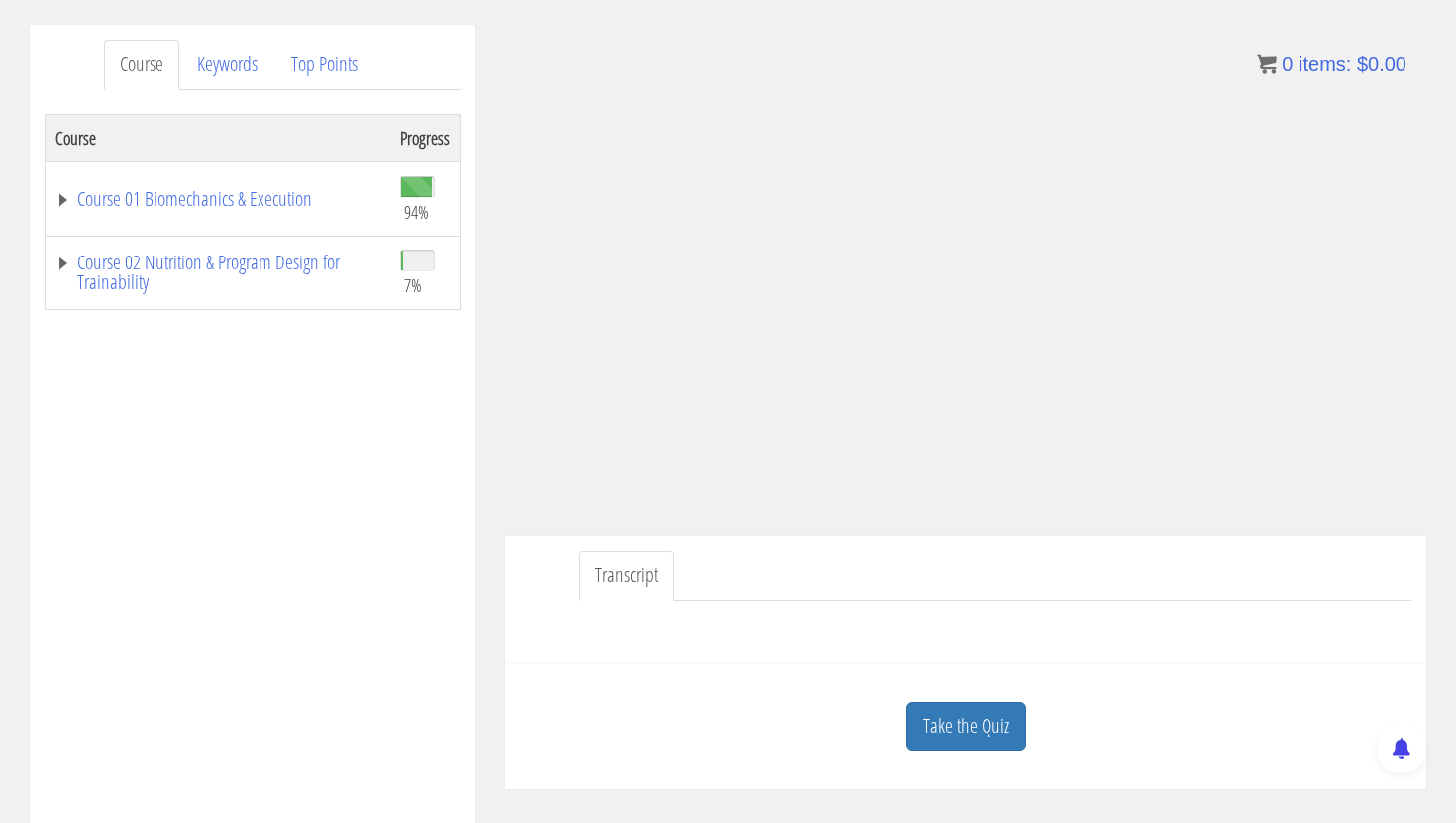 click on "Transcript" at bounding box center (995, 575) 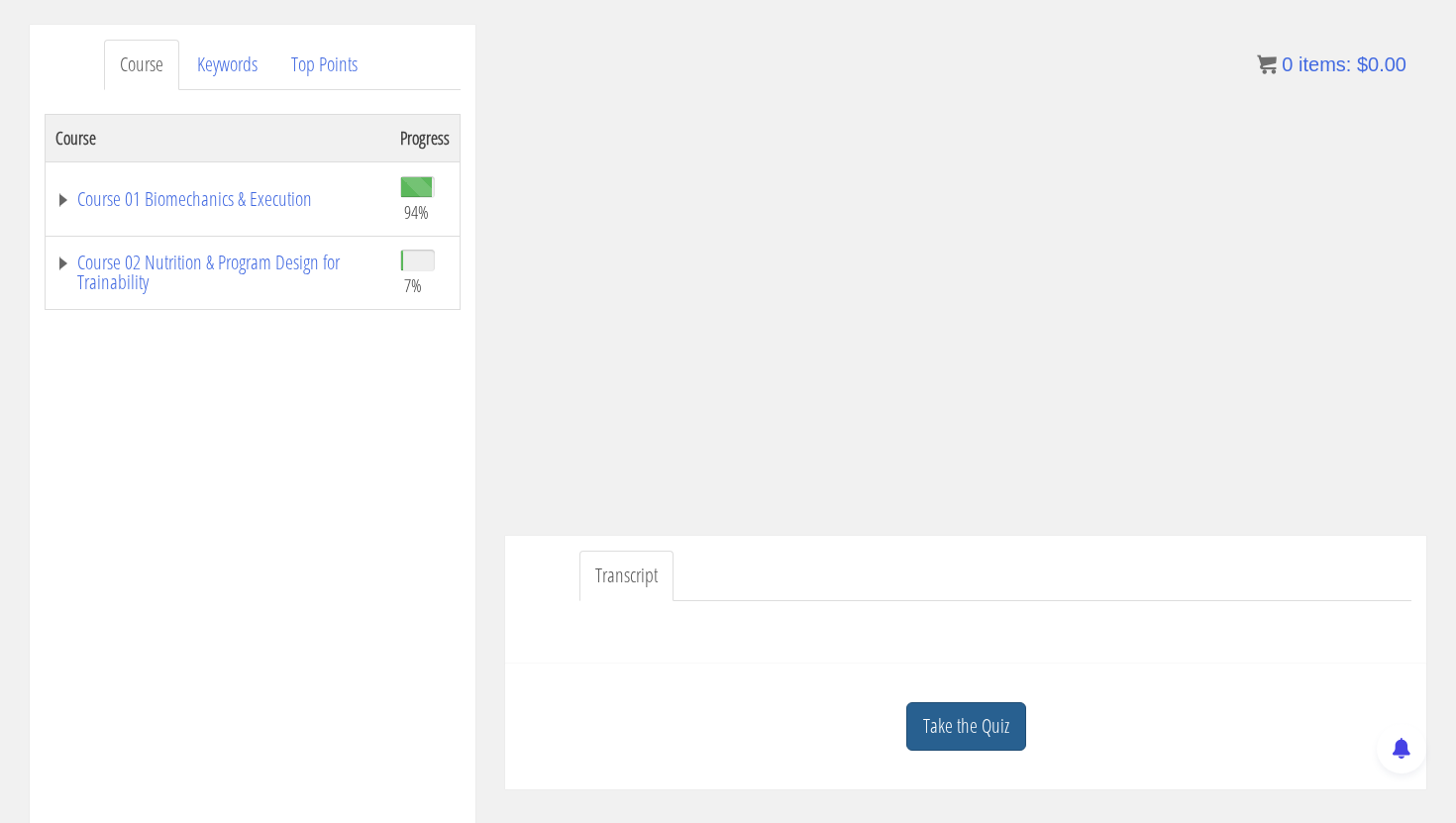click on "Take the Quiz" at bounding box center [966, 726] 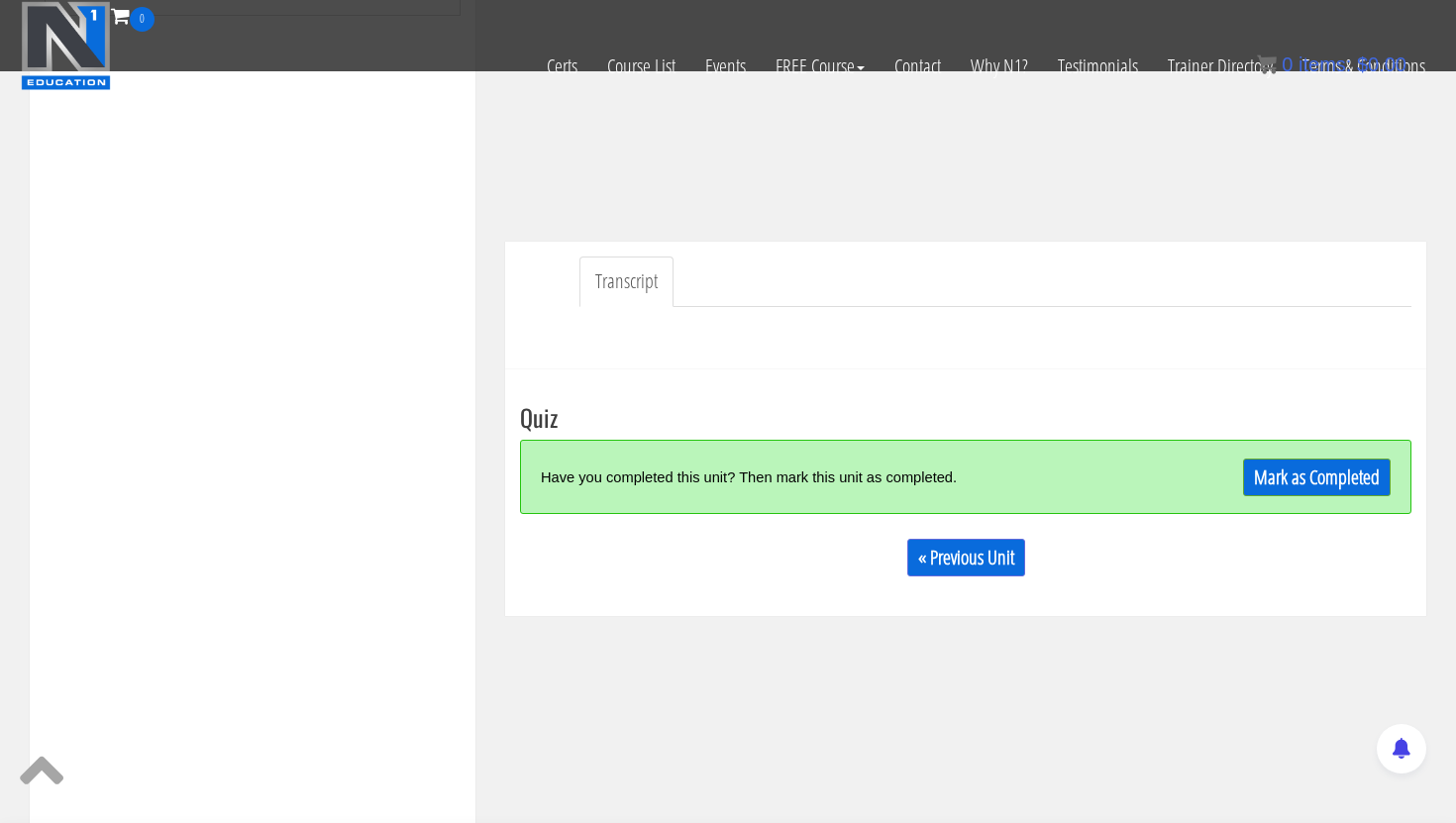 scroll, scrollTop: 405, scrollLeft: 0, axis: vertical 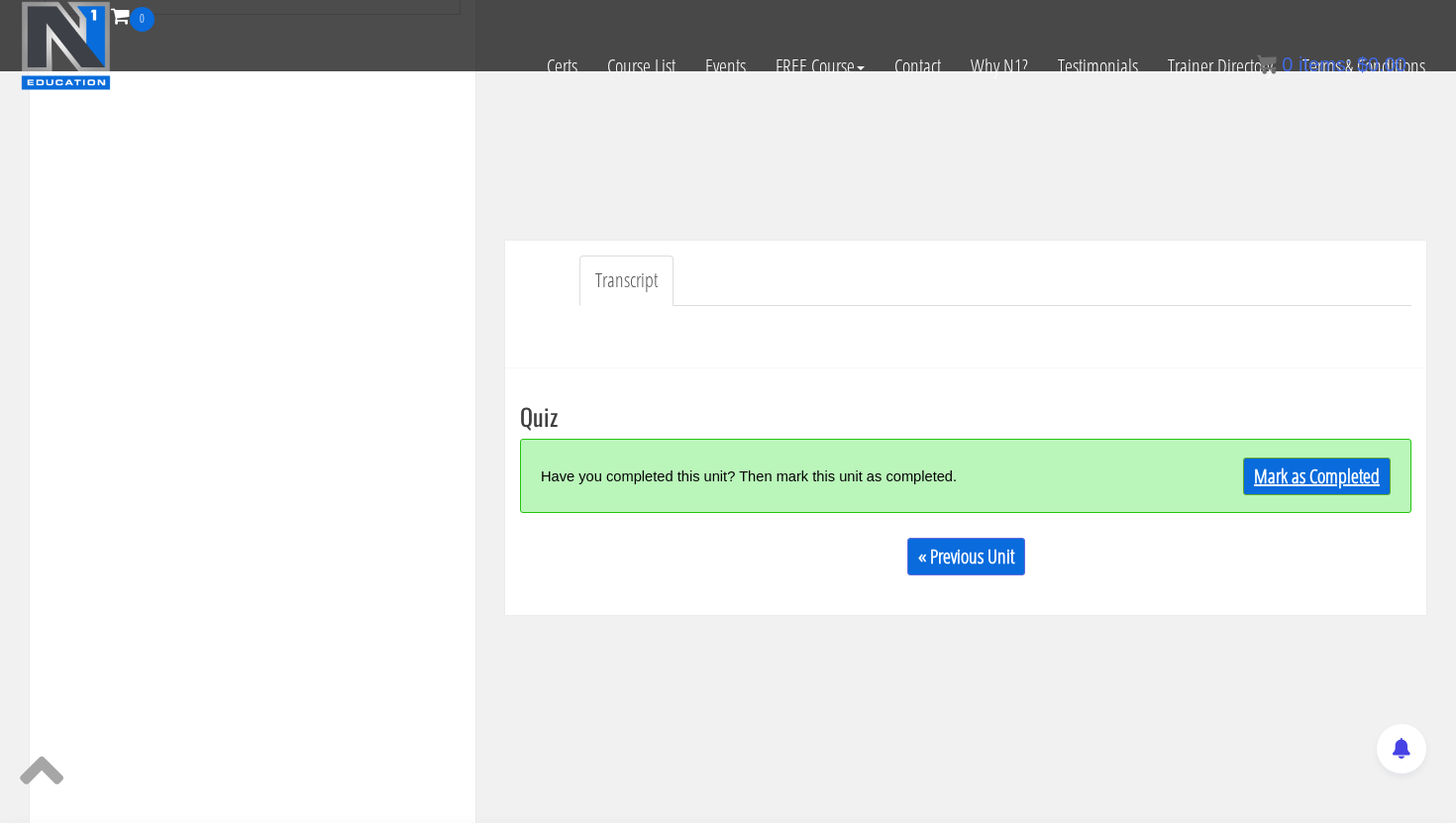 click on "Mark as Completed" at bounding box center [1316, 476] 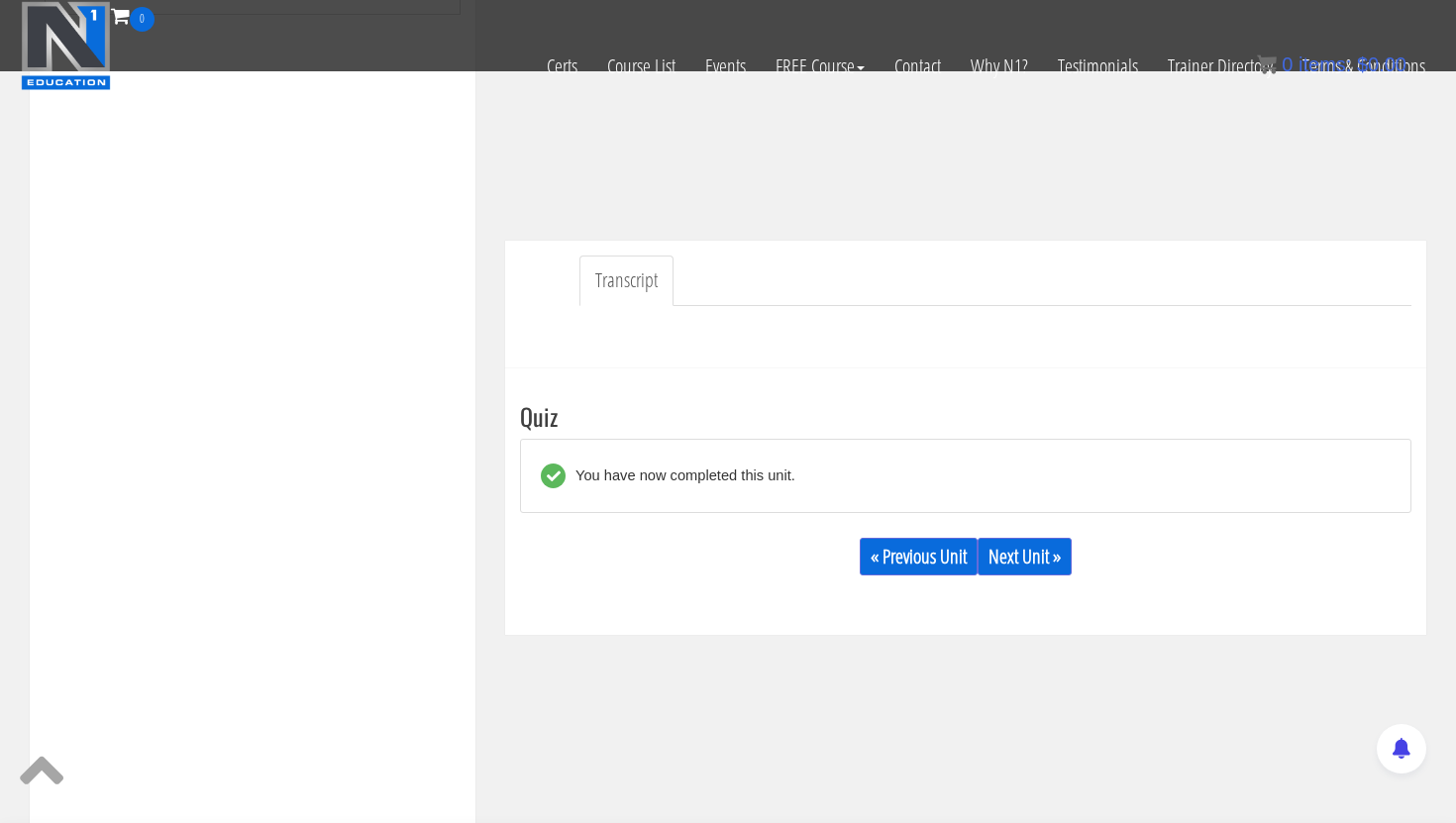click on "« Previous Unit Next Unit »" at bounding box center (966, 557) 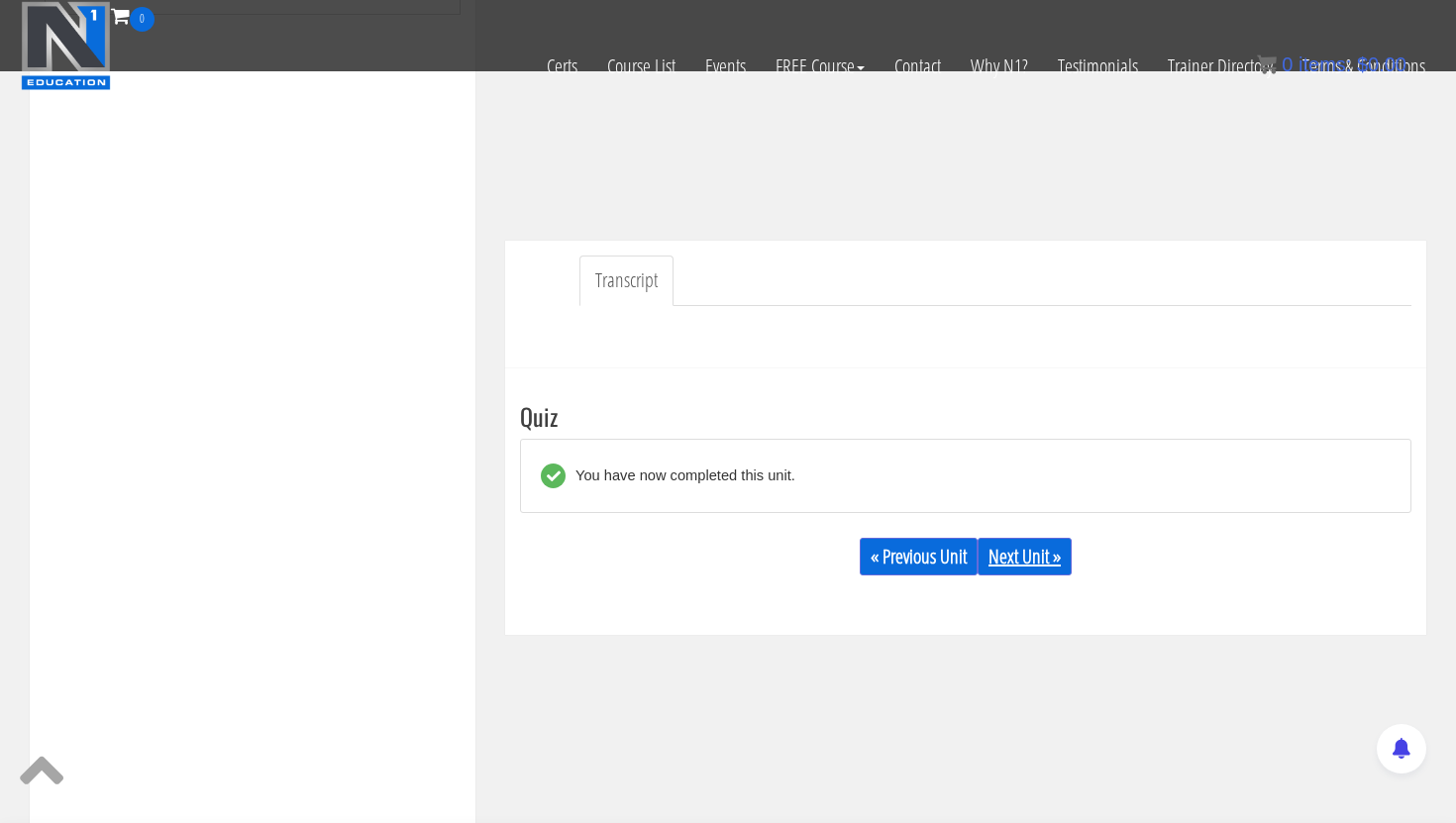 click on "Next Unit »" at bounding box center (1024, 557) 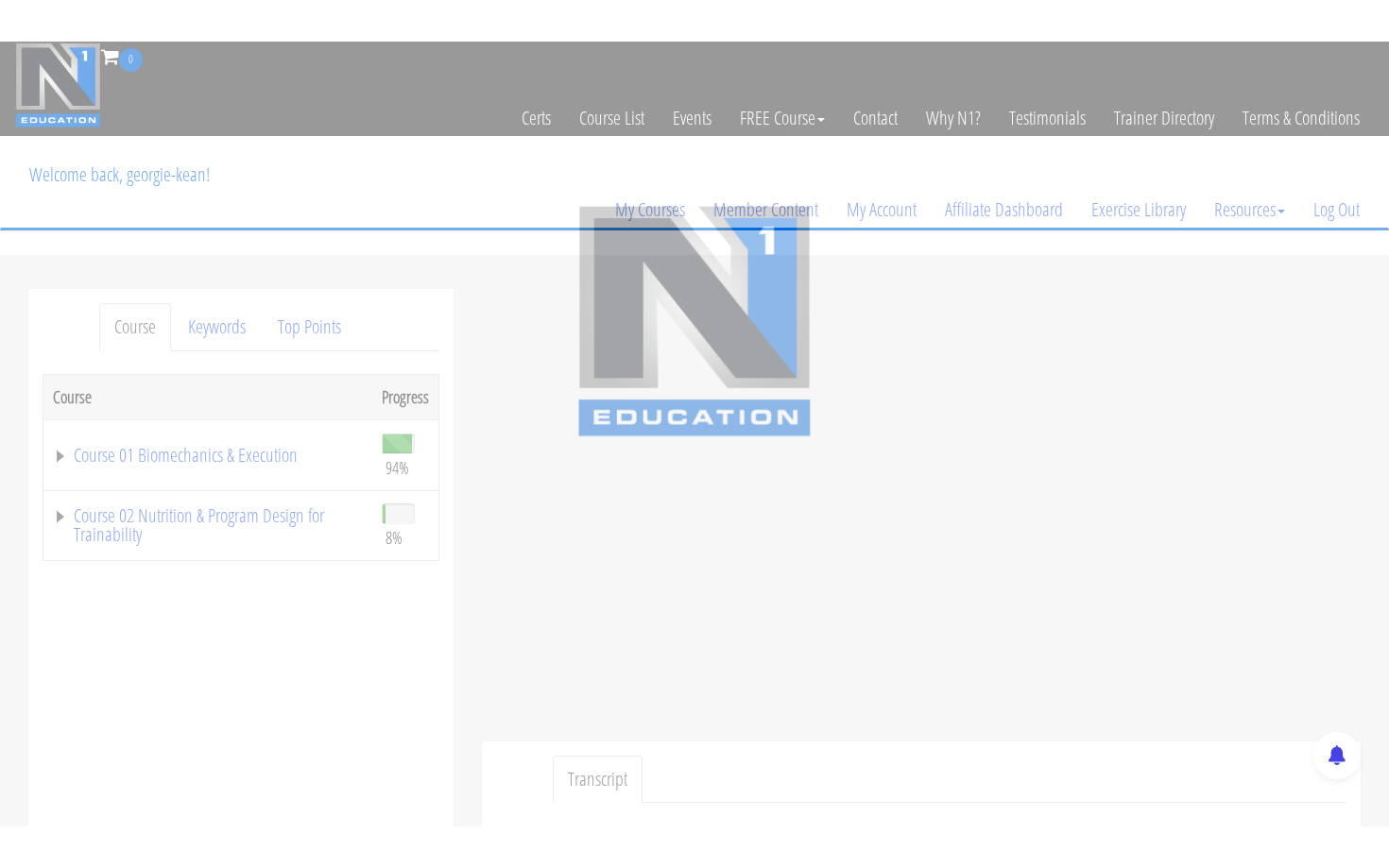 scroll, scrollTop: 0, scrollLeft: 0, axis: both 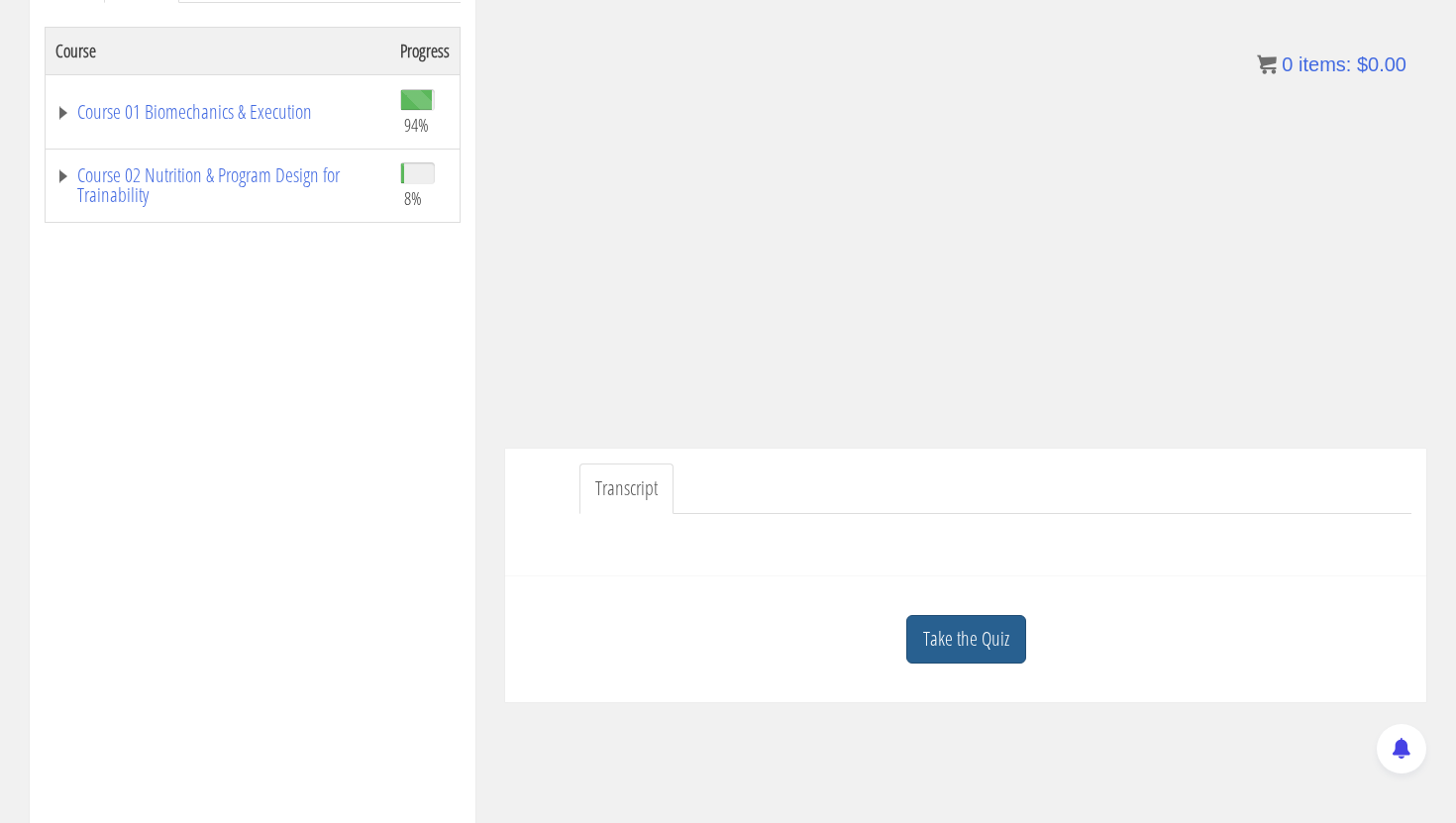 click on "Take the Quiz" at bounding box center [966, 639] 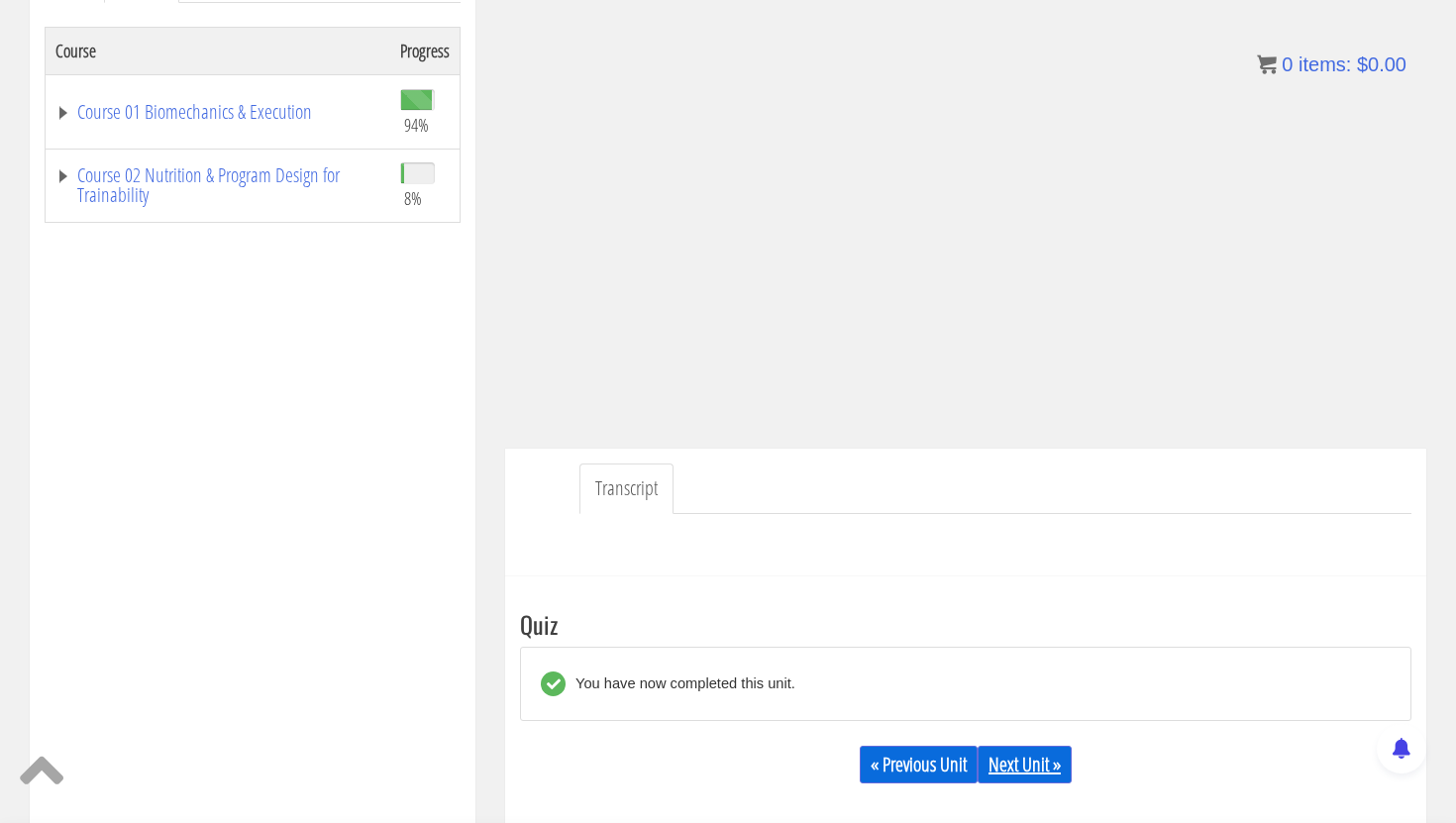 click on "Next Unit »" at bounding box center (1024, 765) 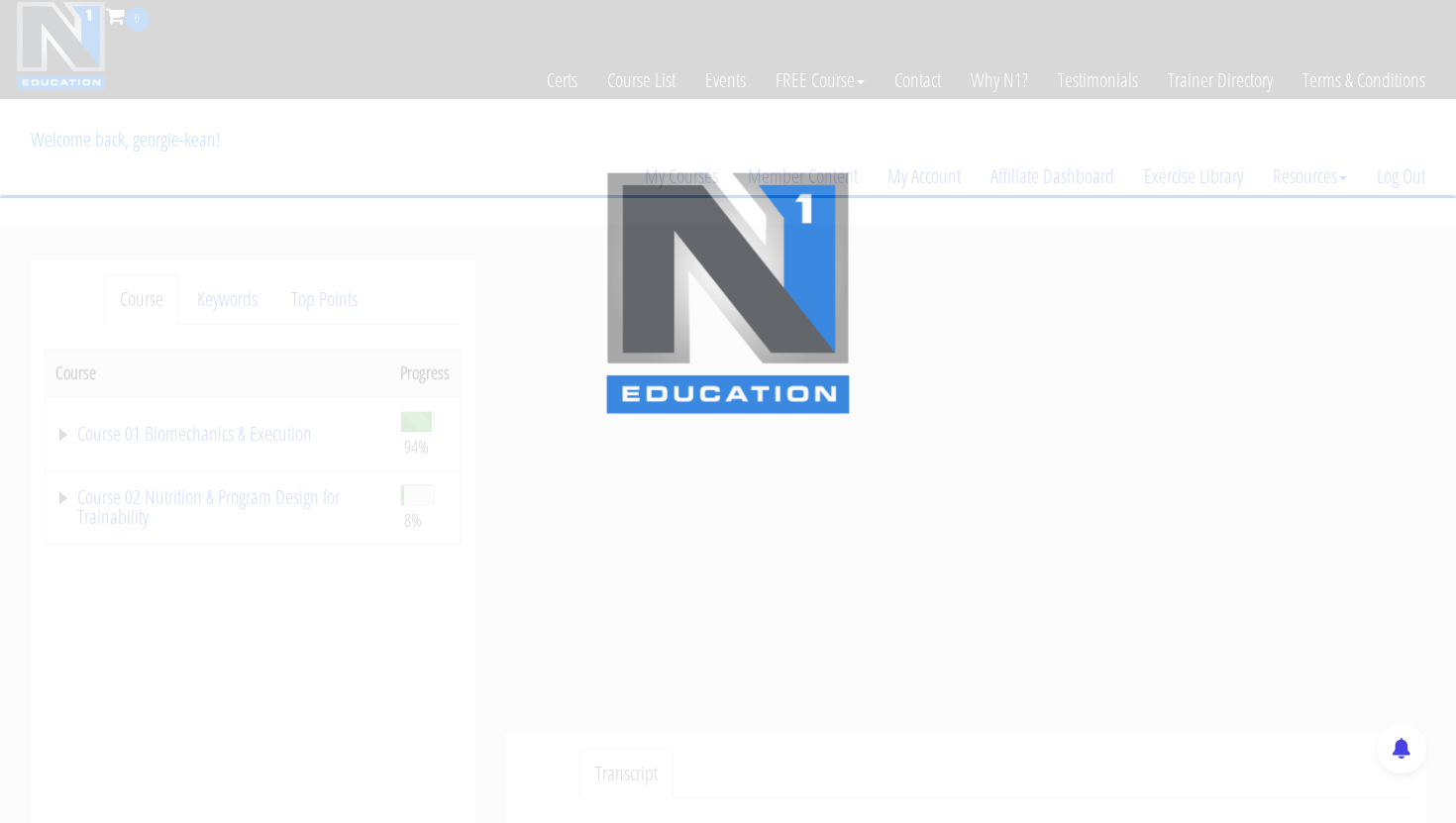scroll, scrollTop: 0, scrollLeft: 0, axis: both 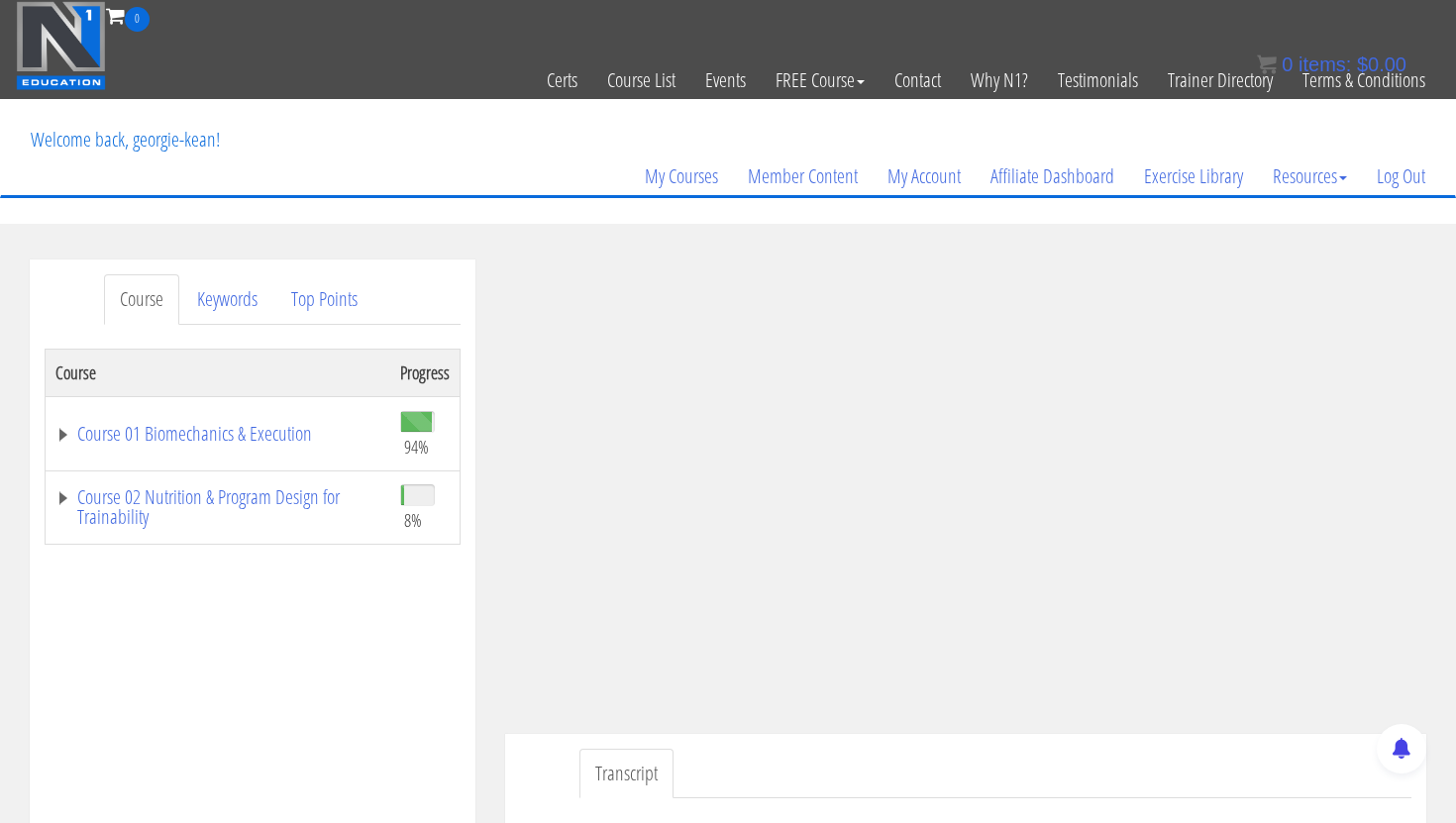 click on "Toggle navigation
0 Certs
Course List
Events
FREE Course
Course Preview – Biomechanics
Course Preview – Program Design
Contact
Why N1?
Testimonials
Trainer Directory
Terms & Conditions
Welcome back, [PERSON_NAME]!
My Courses
Member Content
My Account
Affiliate Dashboard
Exercise Library
Resources
Training Code Request
Terms & Conditions
Log Out
x
My Courses
My Account
Affiliate Dashboard
Training Code Request
Terms & Conditions
Member Content
Exercise Library
Log Out
Log Out
Home
Course List
Certifications
Events
FREE Course
Contact
Cart
Why N1?
Testimonials
Trainer Directory
Terms & Conditions" at bounding box center [728, 112] 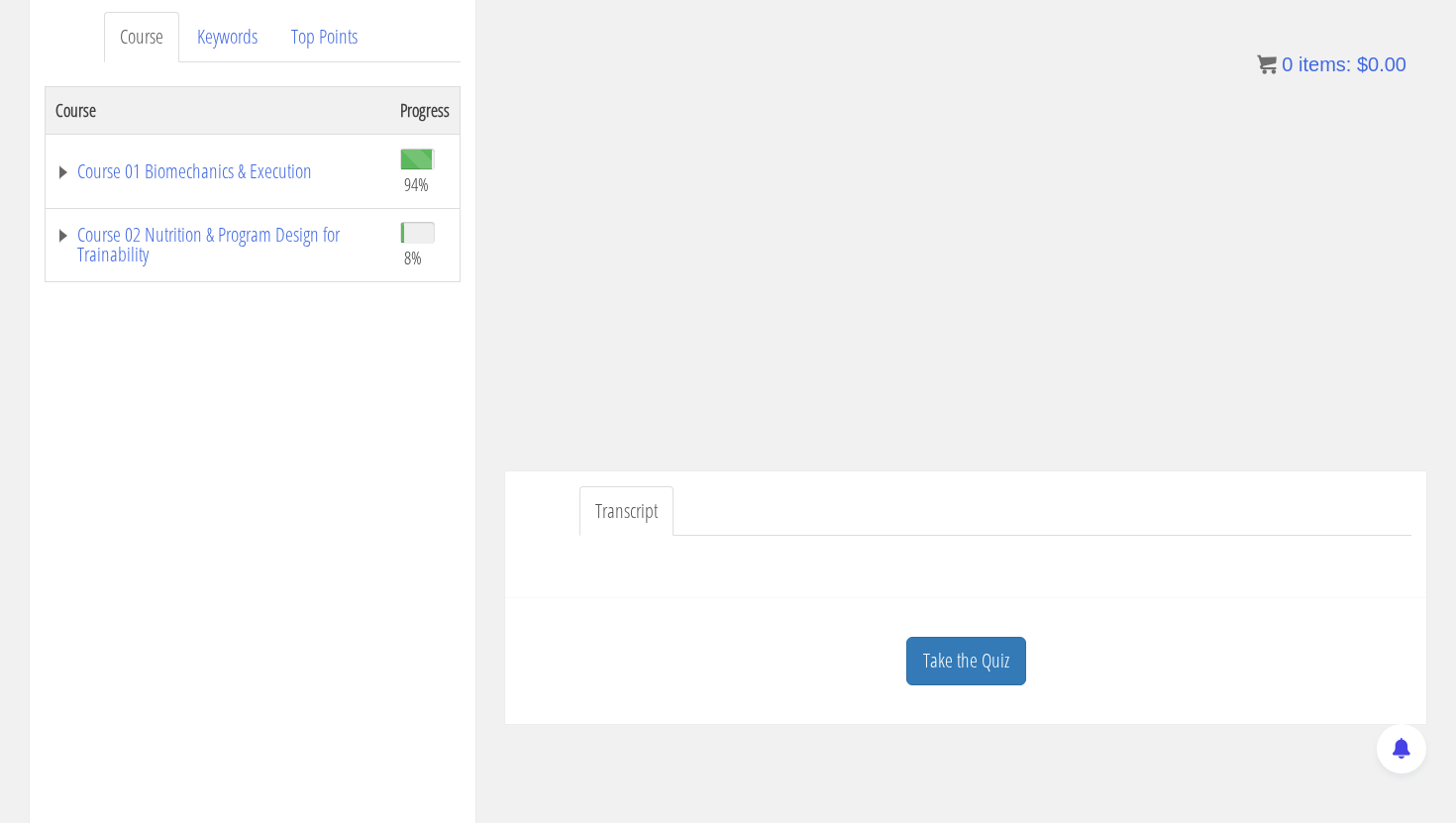 scroll, scrollTop: 265, scrollLeft: 0, axis: vertical 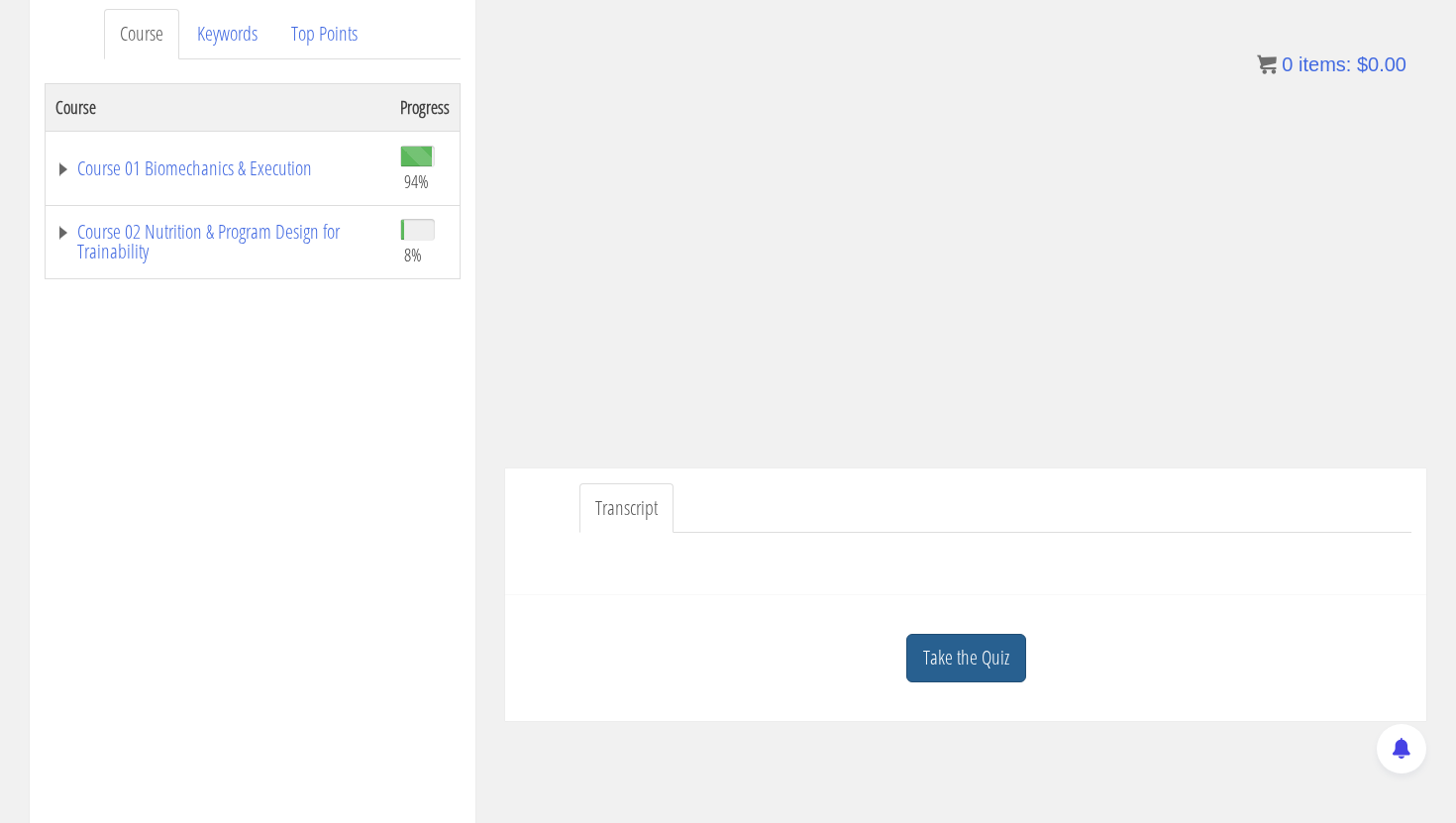 click on "Take the Quiz" at bounding box center (966, 658) 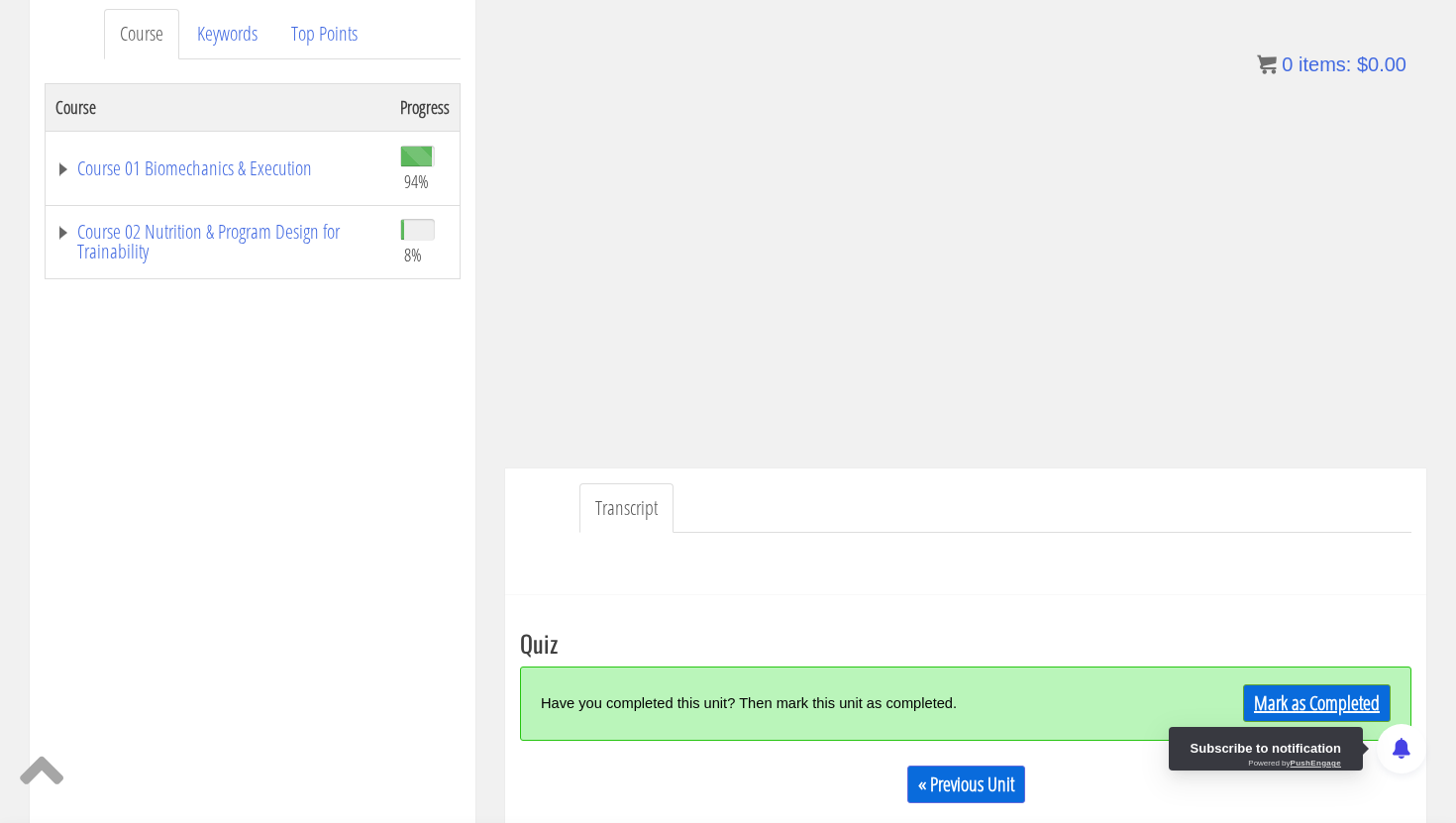 click on "Mark as Completed" at bounding box center [1316, 703] 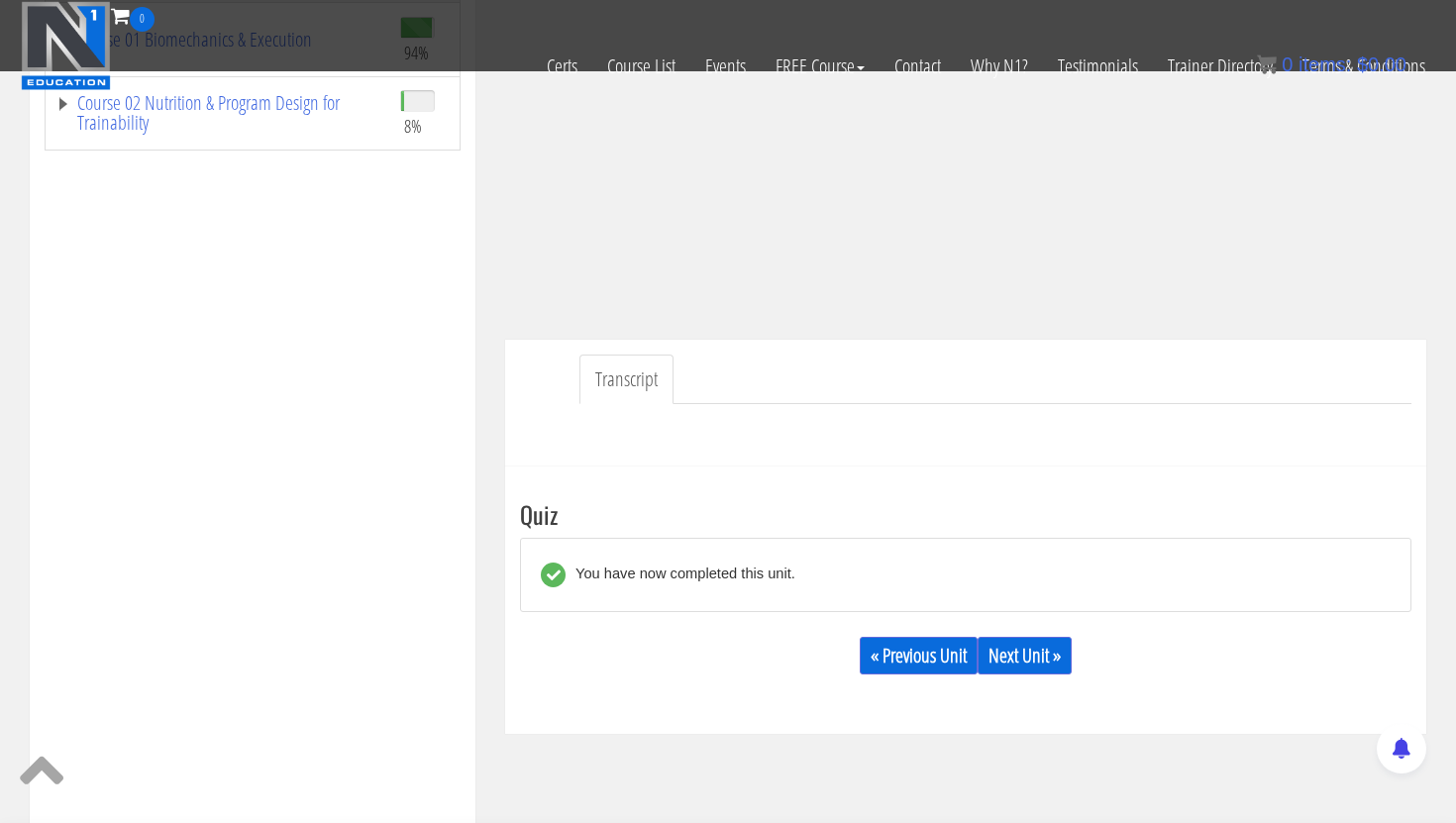 scroll, scrollTop: 368, scrollLeft: 0, axis: vertical 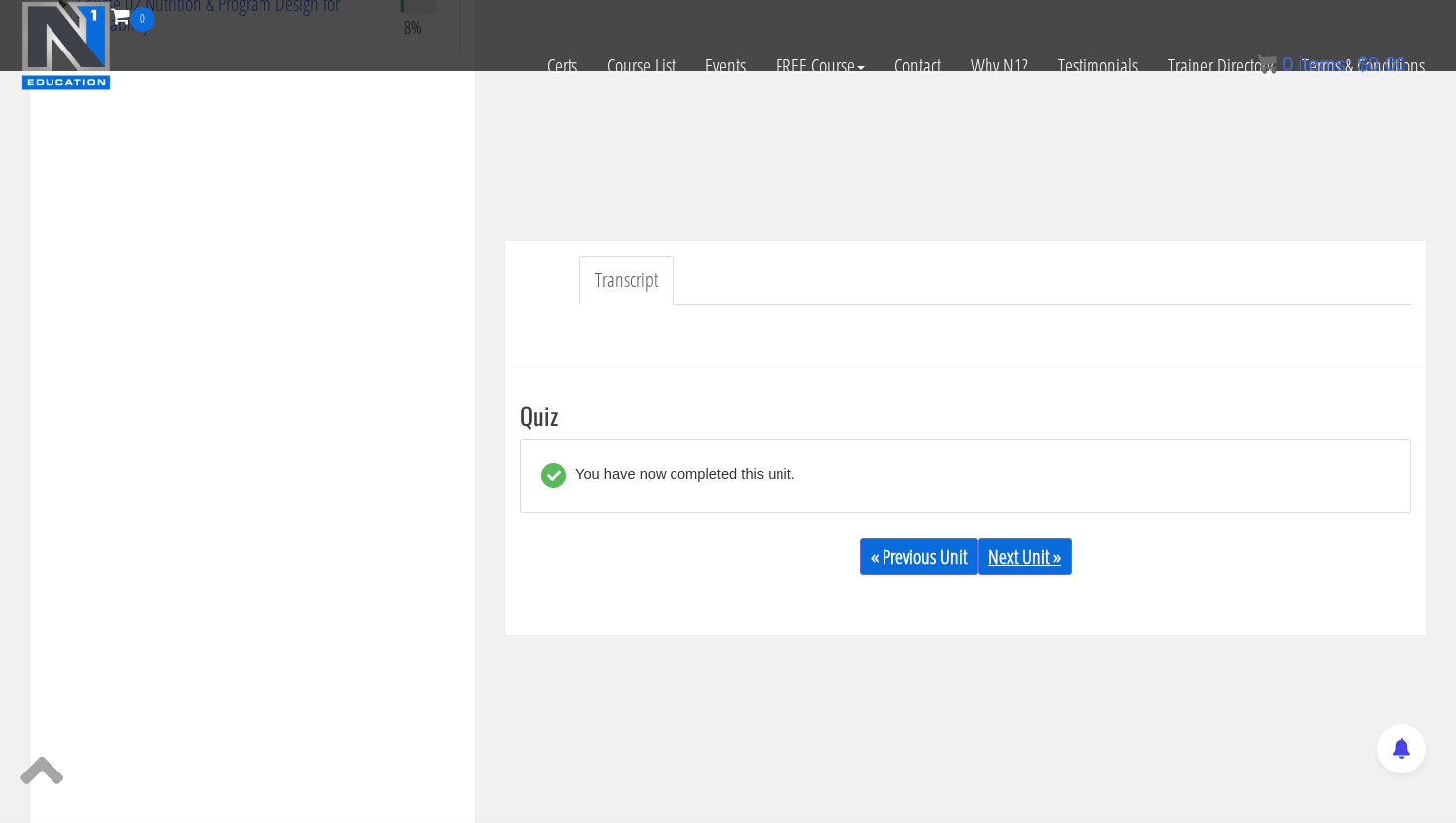 click on "Next Unit »" at bounding box center (1024, 557) 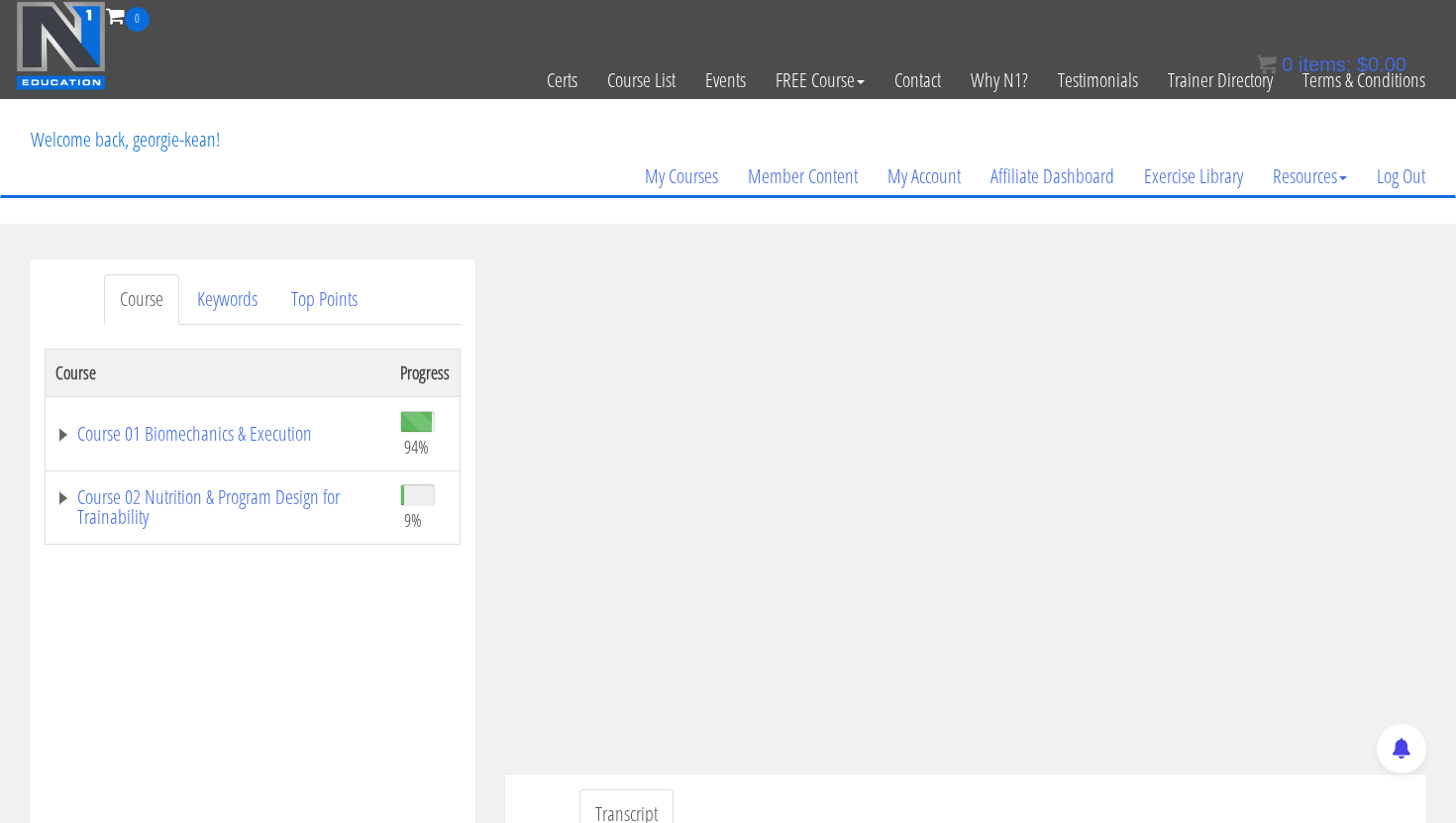 scroll, scrollTop: 104, scrollLeft: 0, axis: vertical 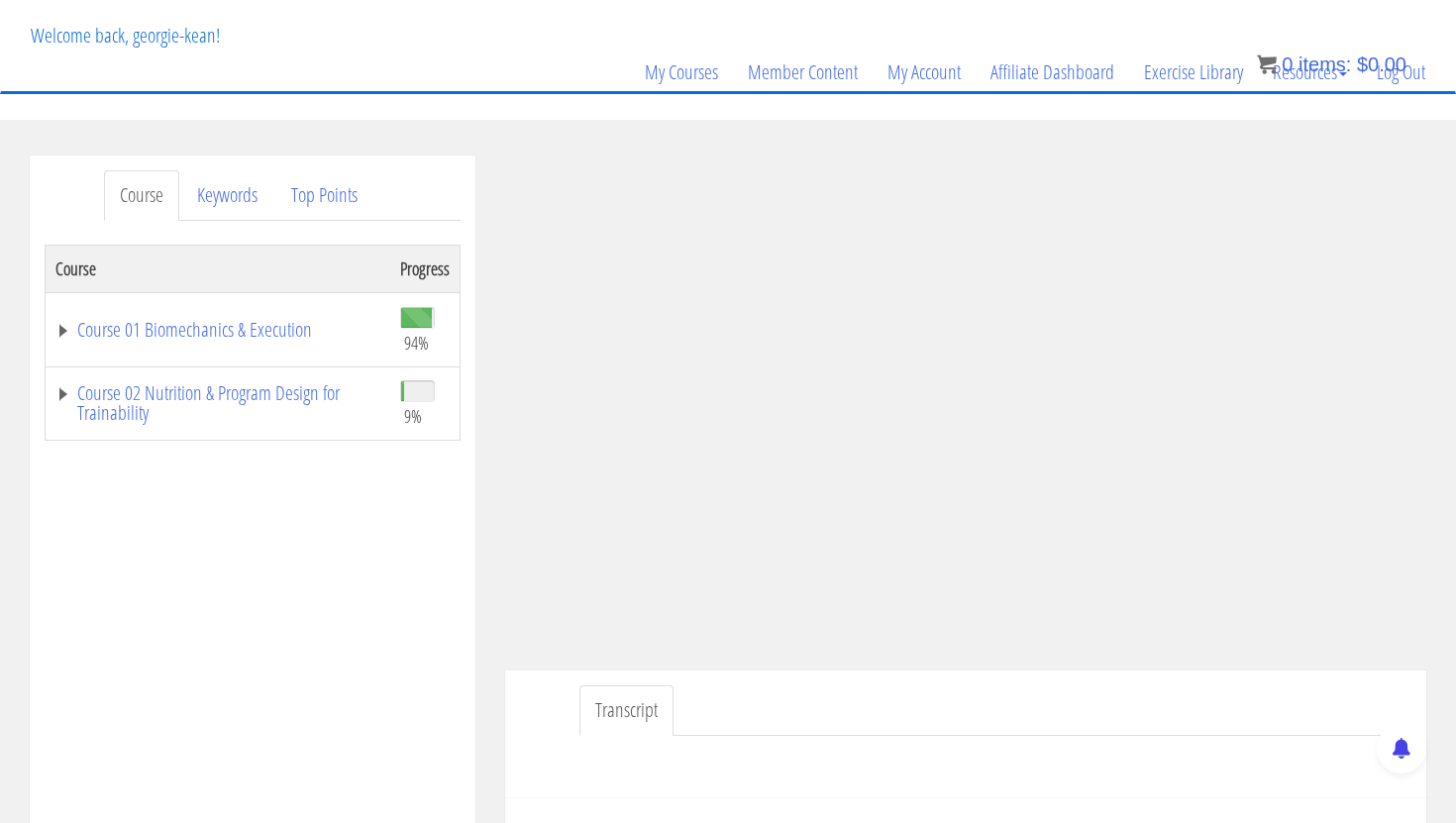 click on "Transcript" at bounding box center [995, 710] 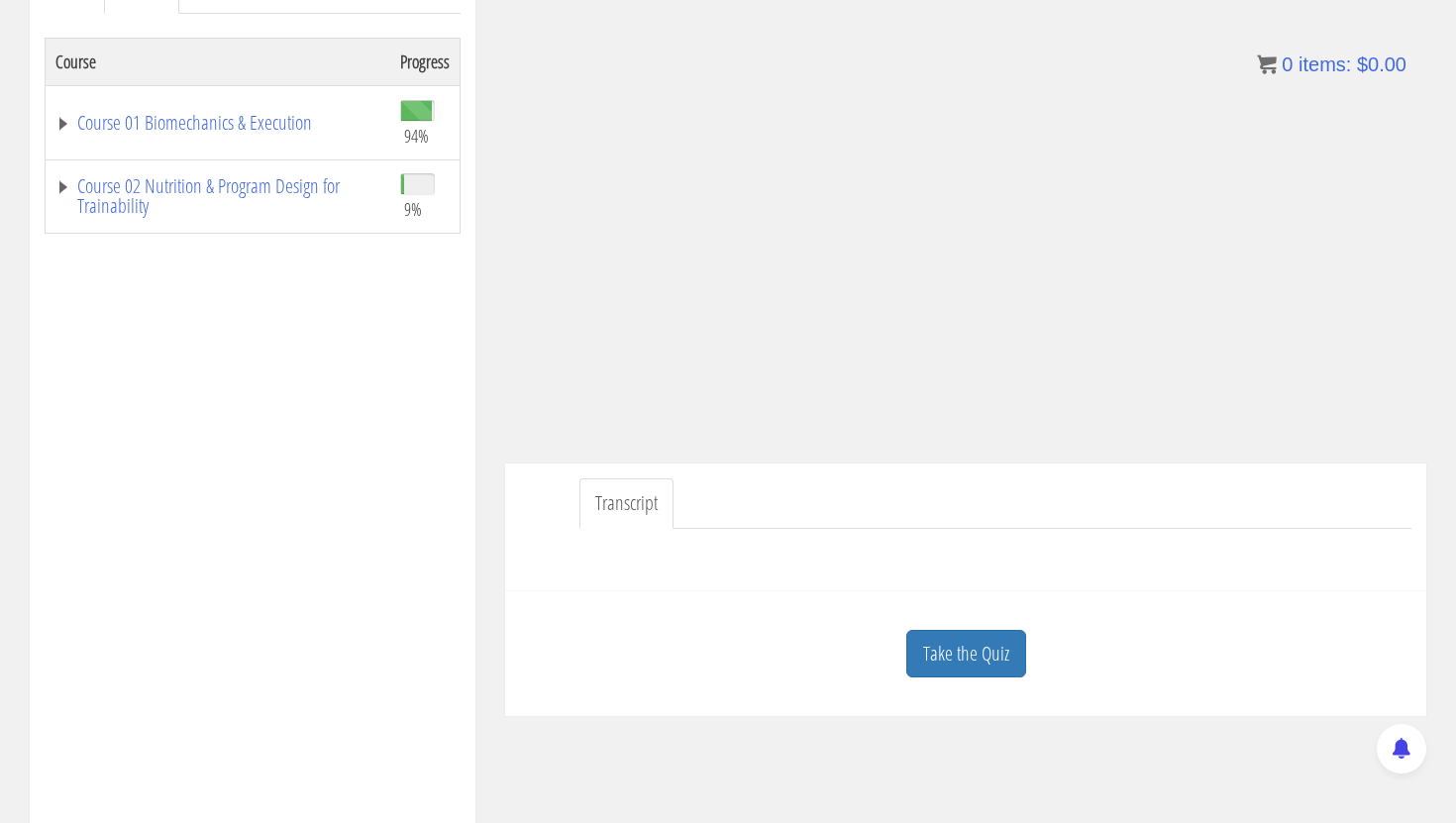 scroll, scrollTop: 314, scrollLeft: 0, axis: vertical 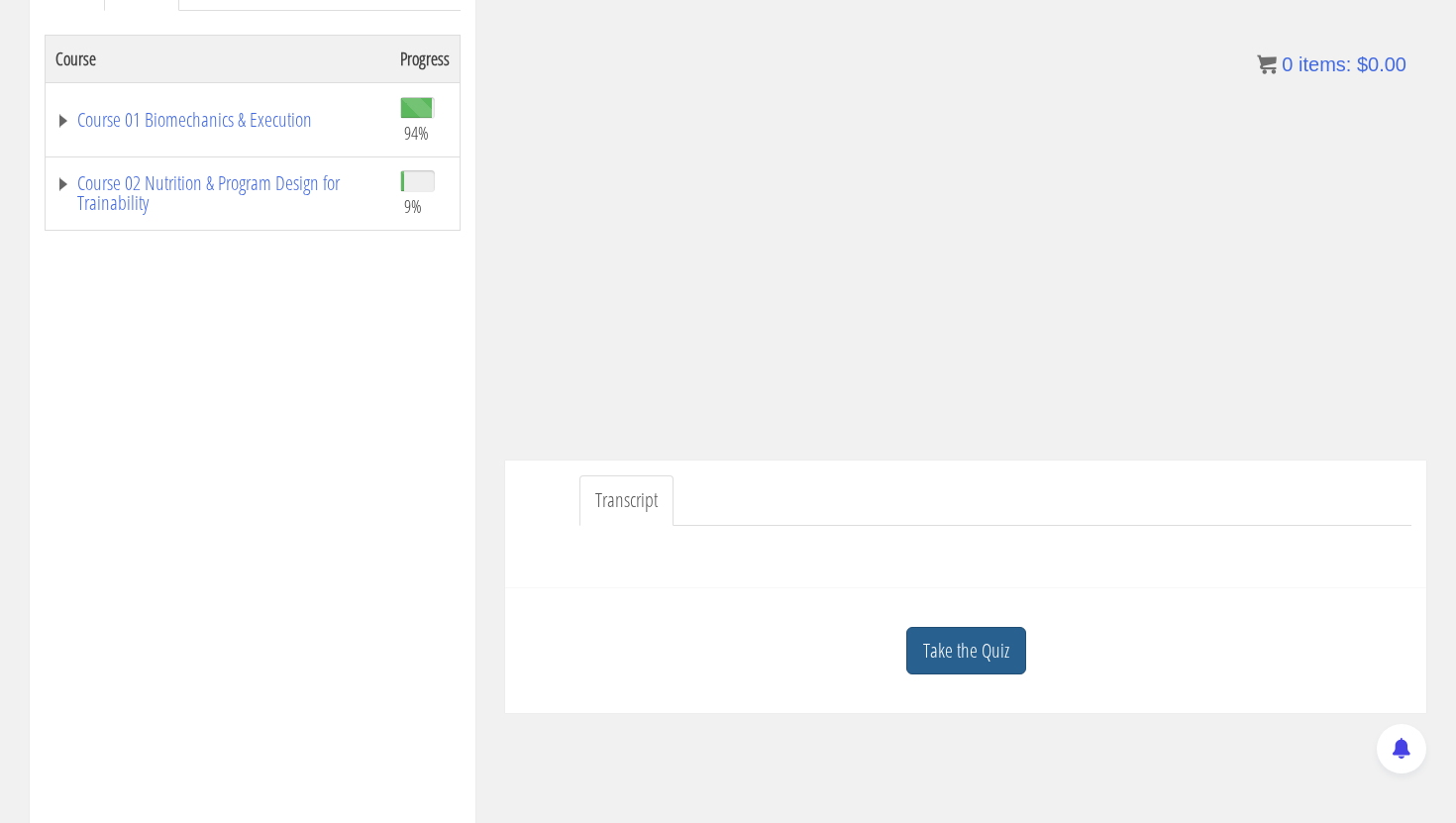 click on "Take the Quiz" at bounding box center [966, 651] 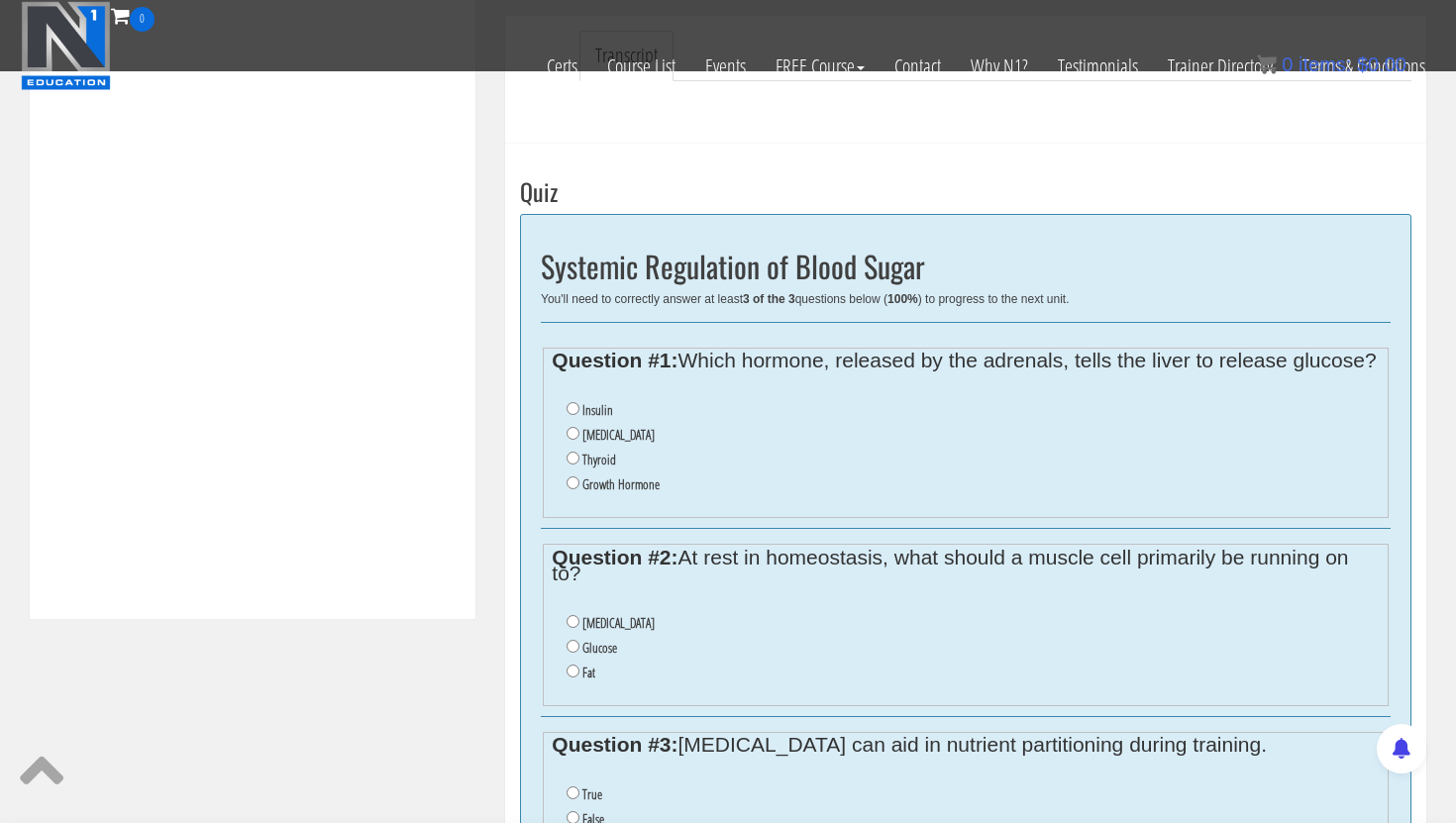 scroll, scrollTop: 698, scrollLeft: 0, axis: vertical 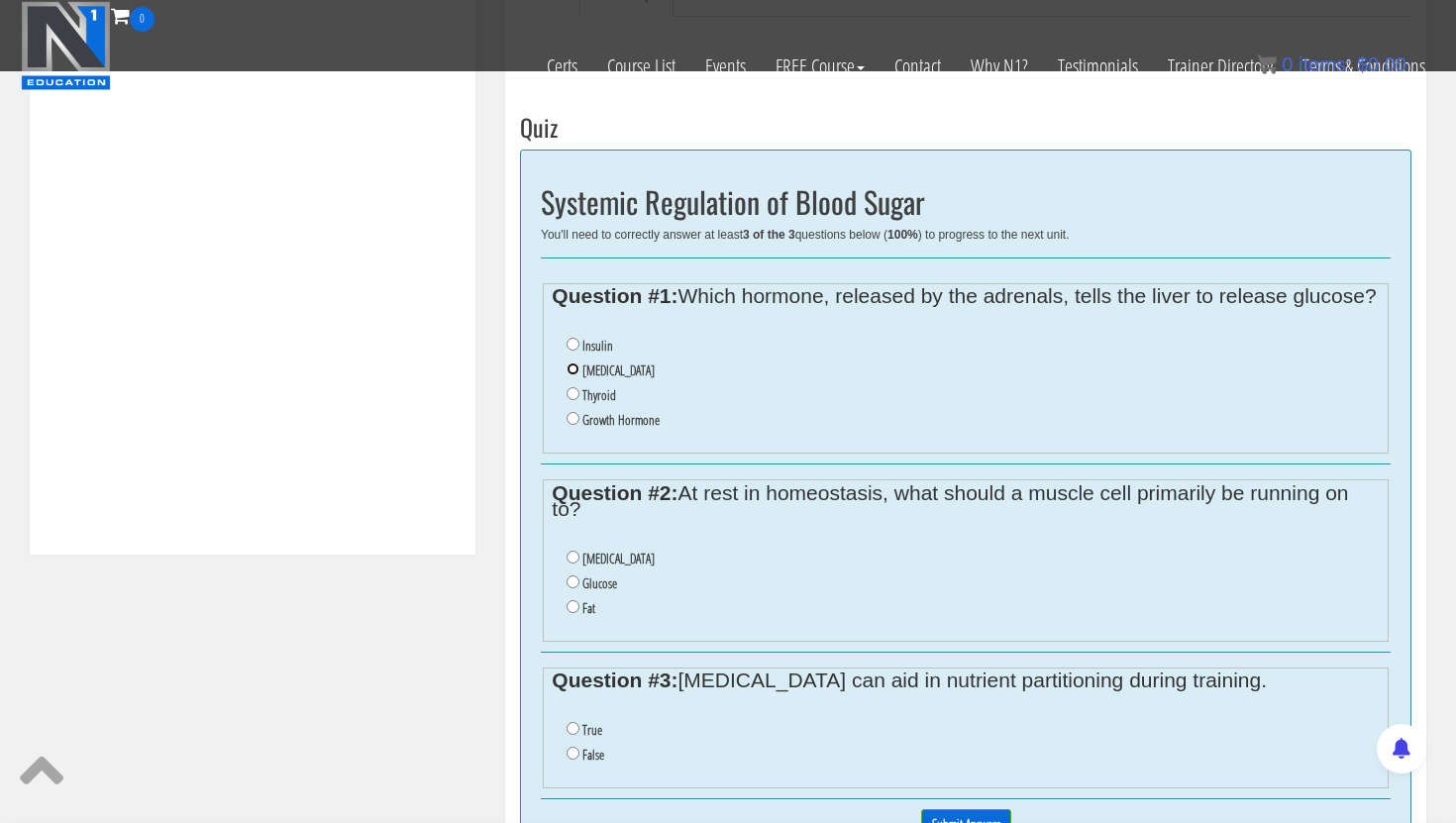 click on "Cortisol" at bounding box center [572, 368] 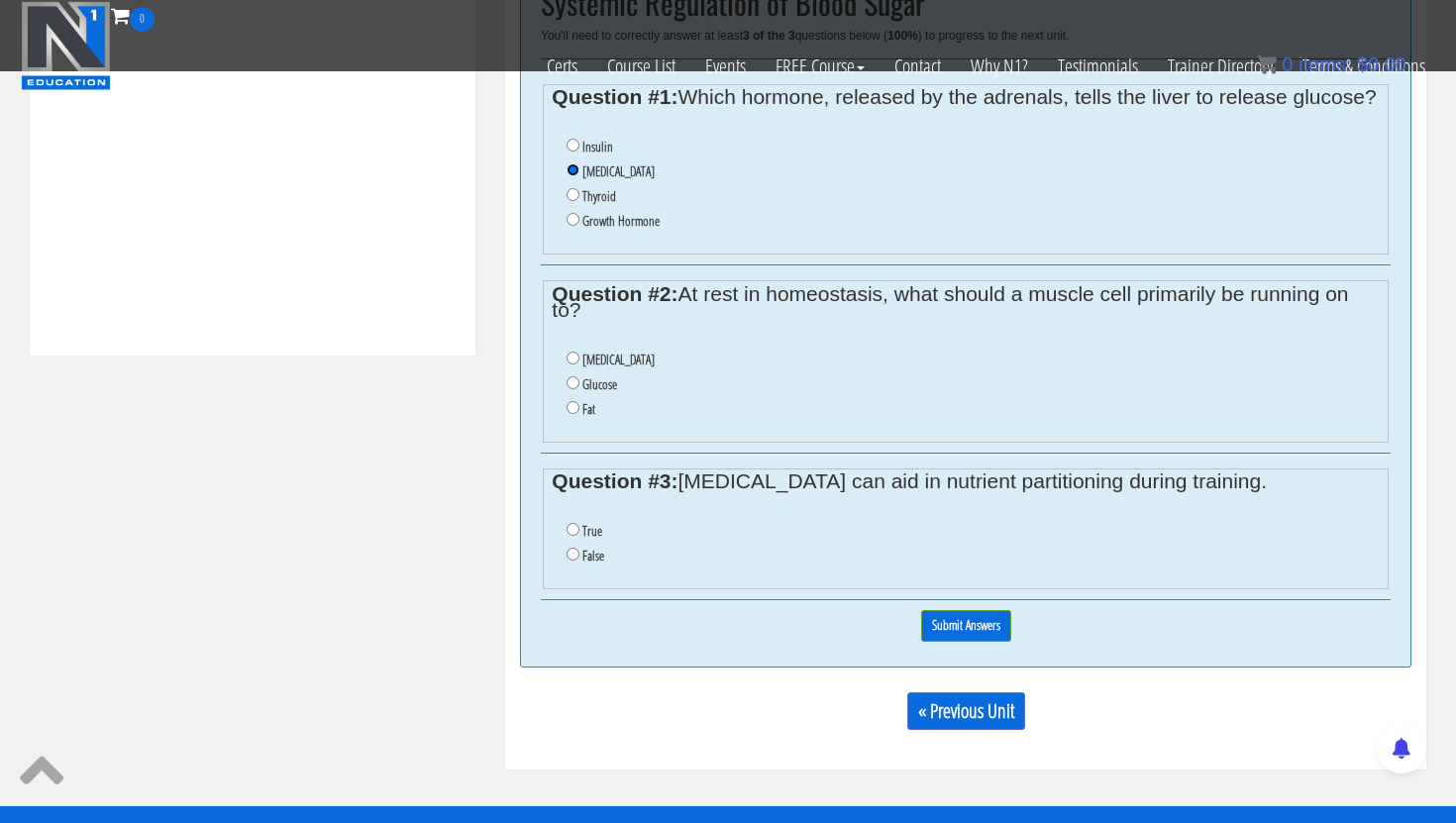 scroll, scrollTop: 898, scrollLeft: 0, axis: vertical 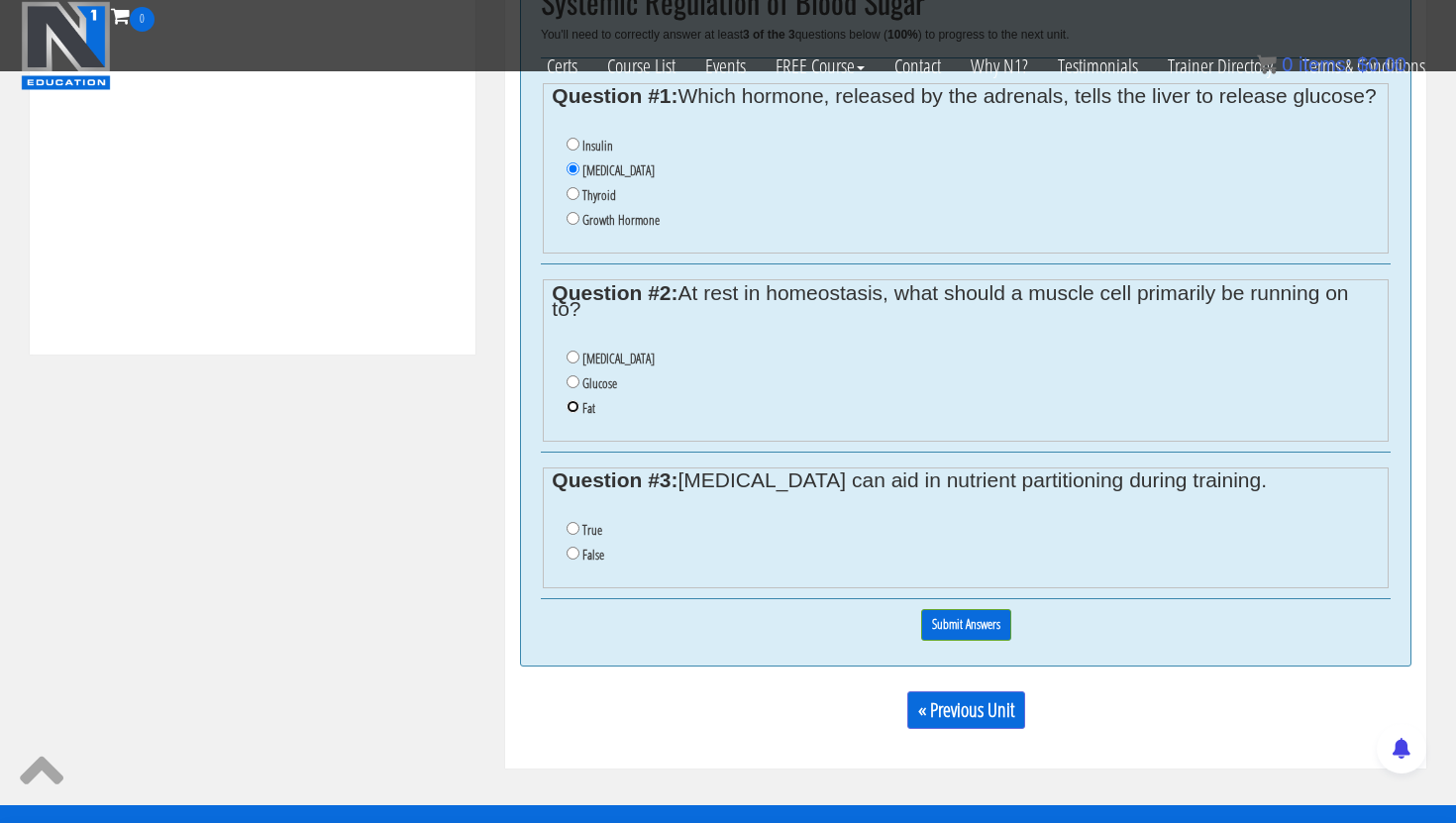 click on "Fat" at bounding box center [572, 406] 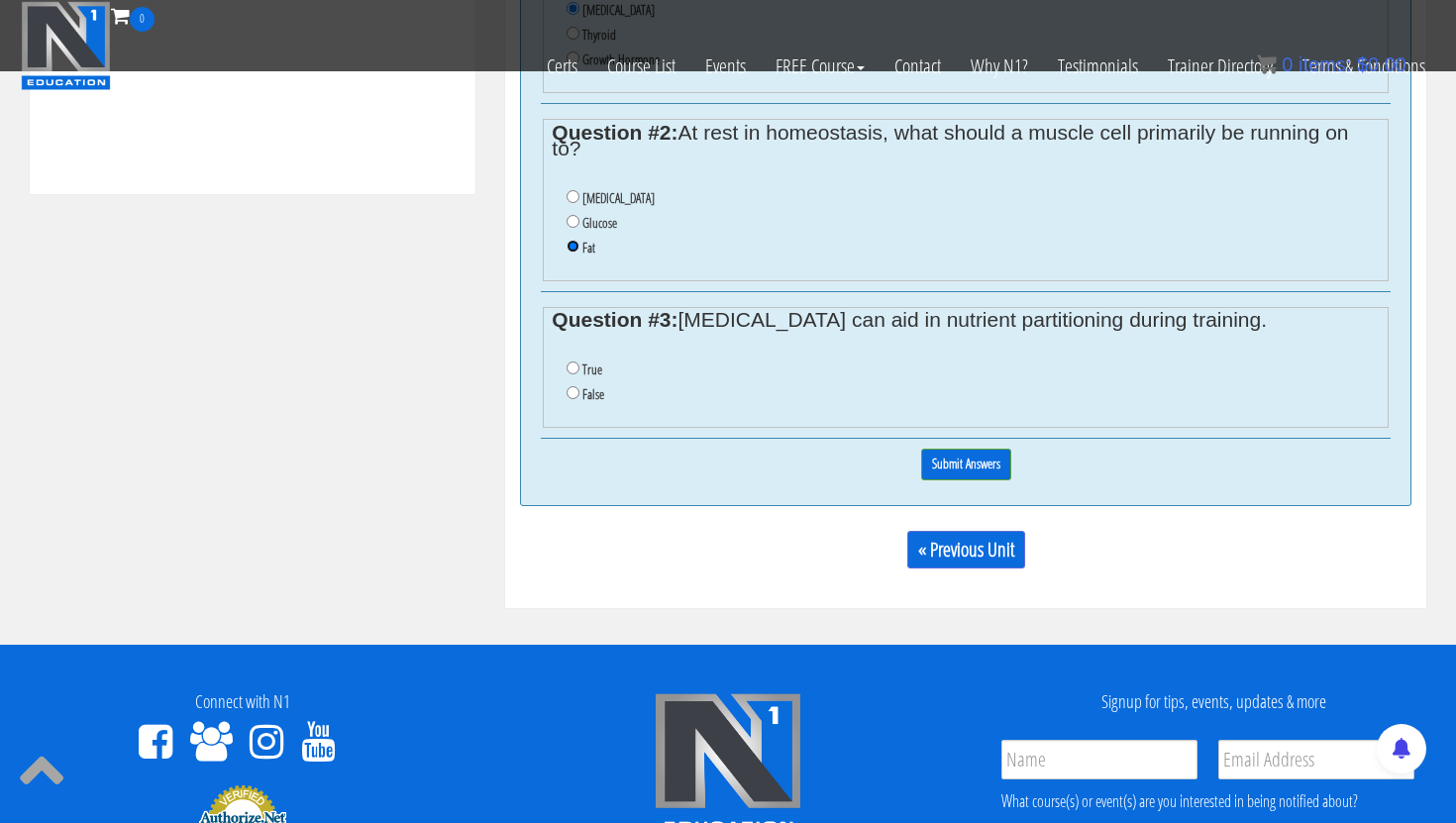 scroll, scrollTop: 1089, scrollLeft: 0, axis: vertical 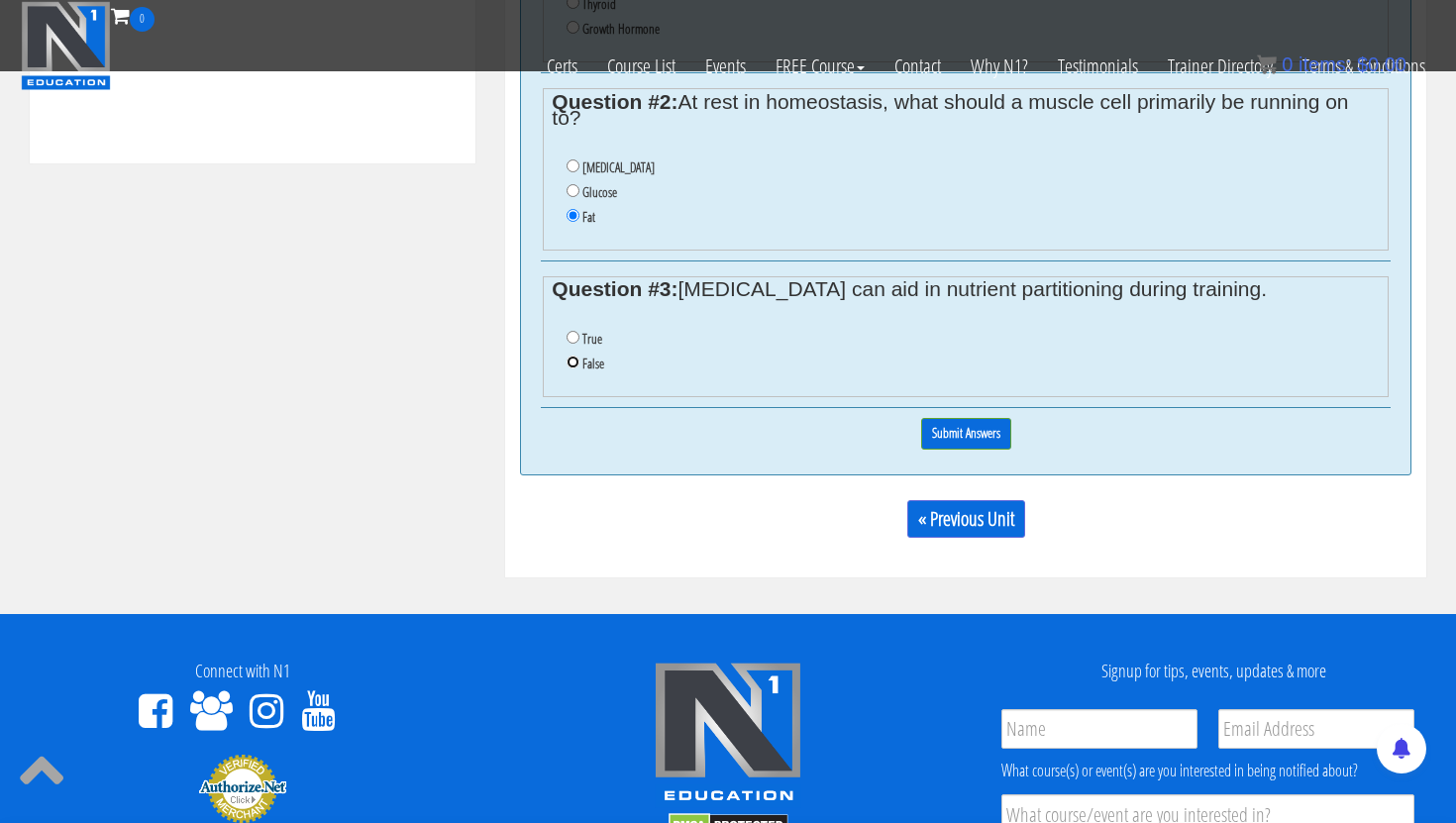 click on "False" at bounding box center (572, 361) 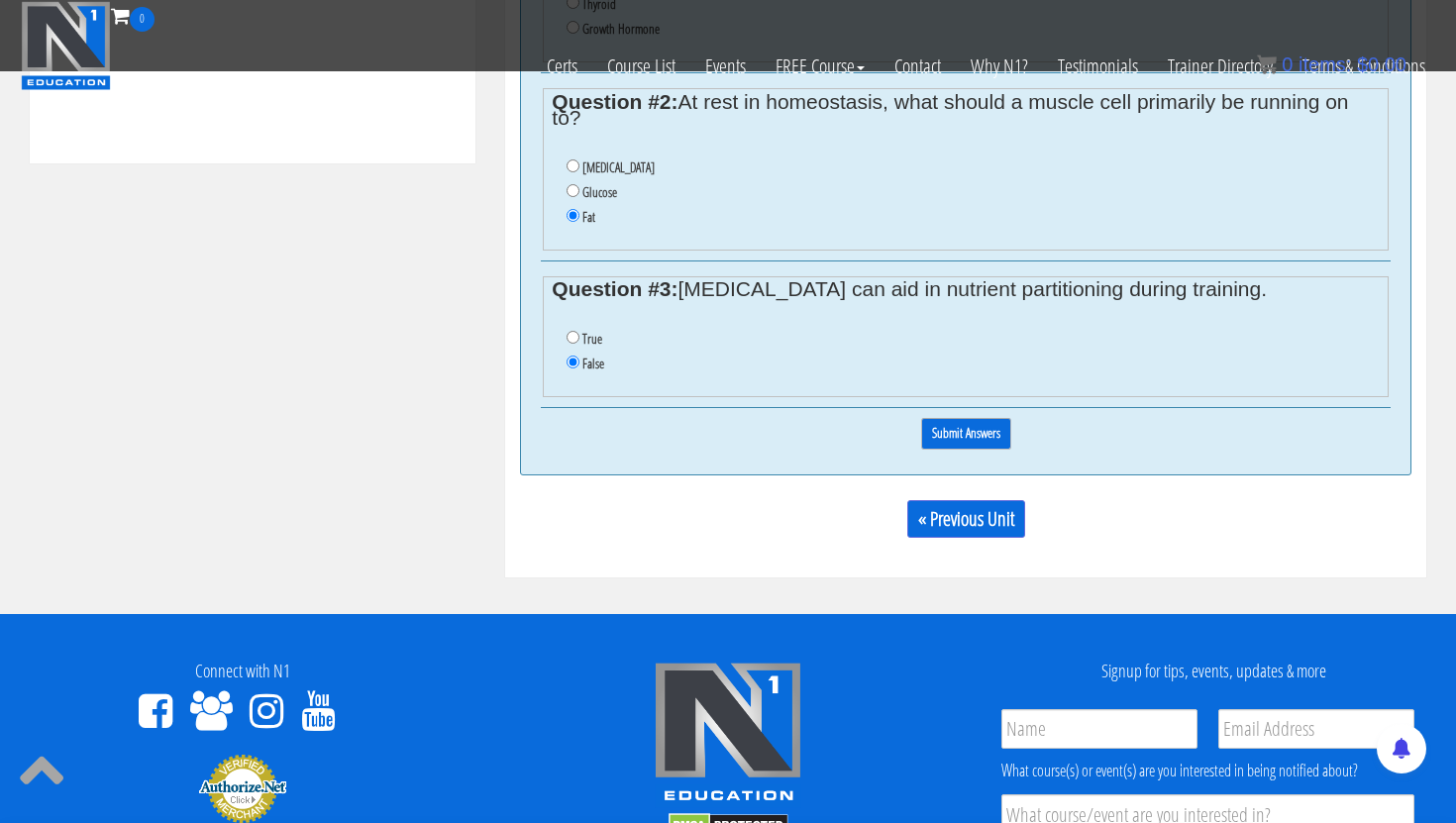 click on "Submit Answers" at bounding box center [966, 433] 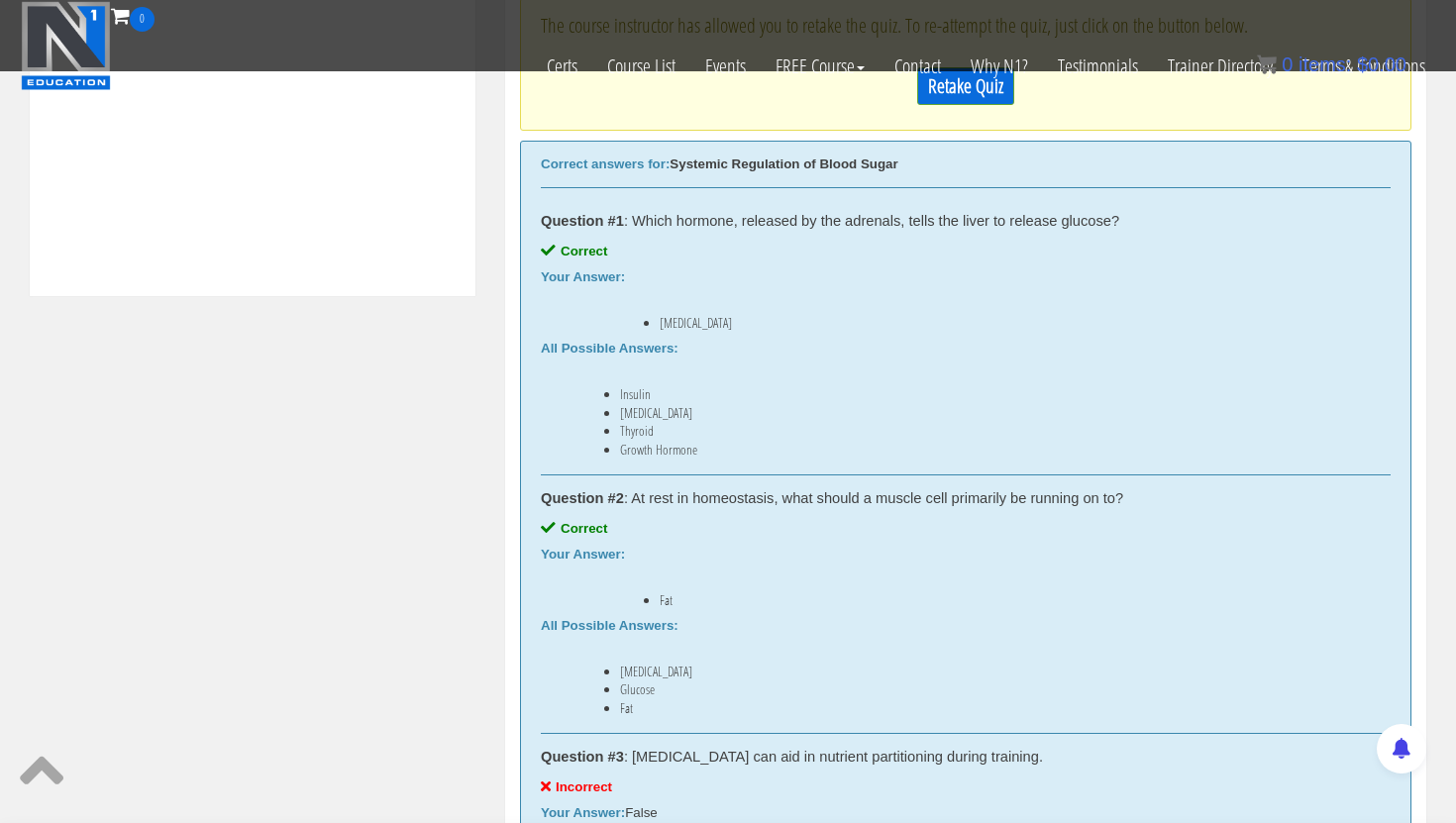 scroll, scrollTop: 702, scrollLeft: 0, axis: vertical 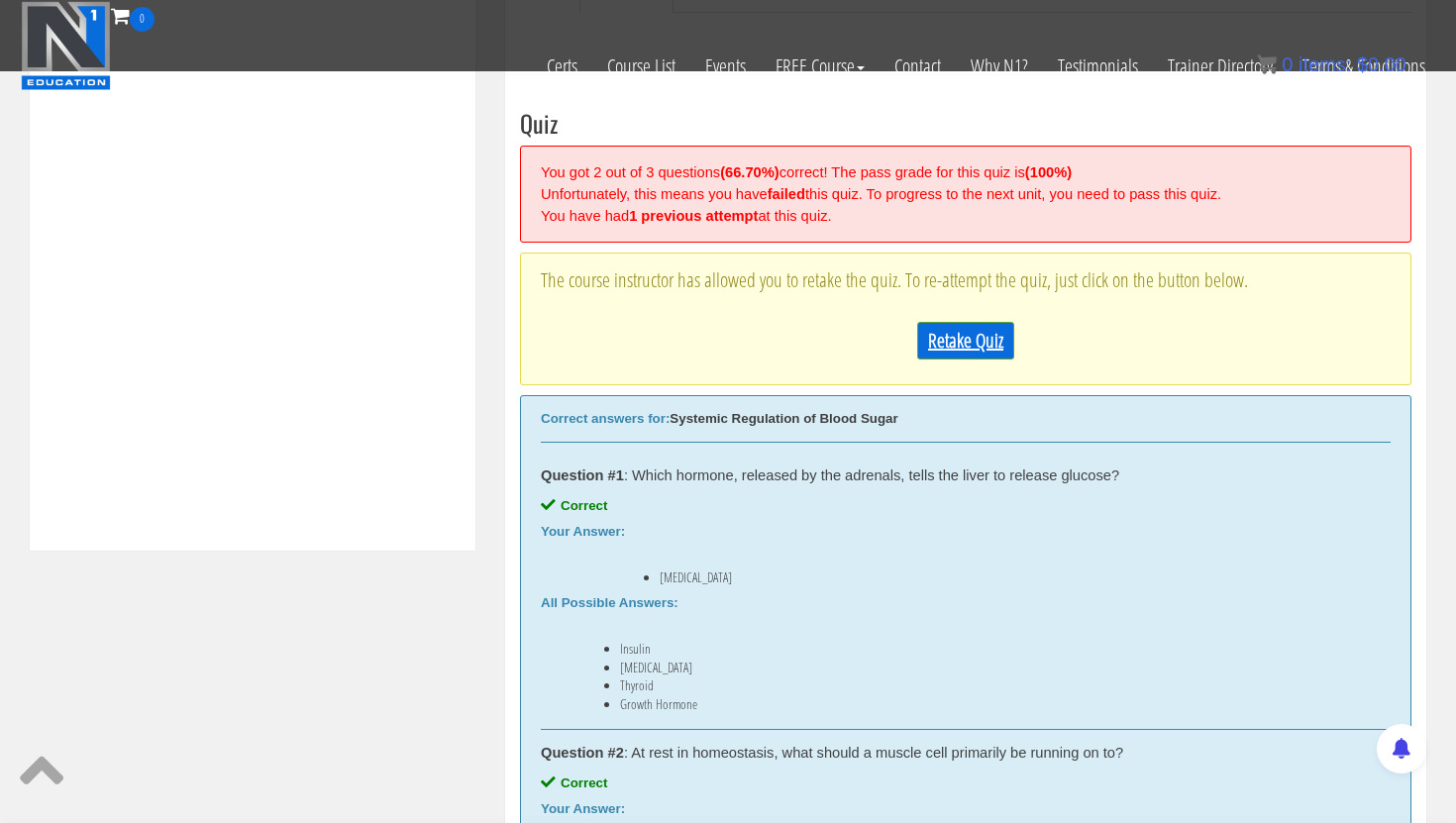 click on "Retake Quiz" at bounding box center (966, 341) 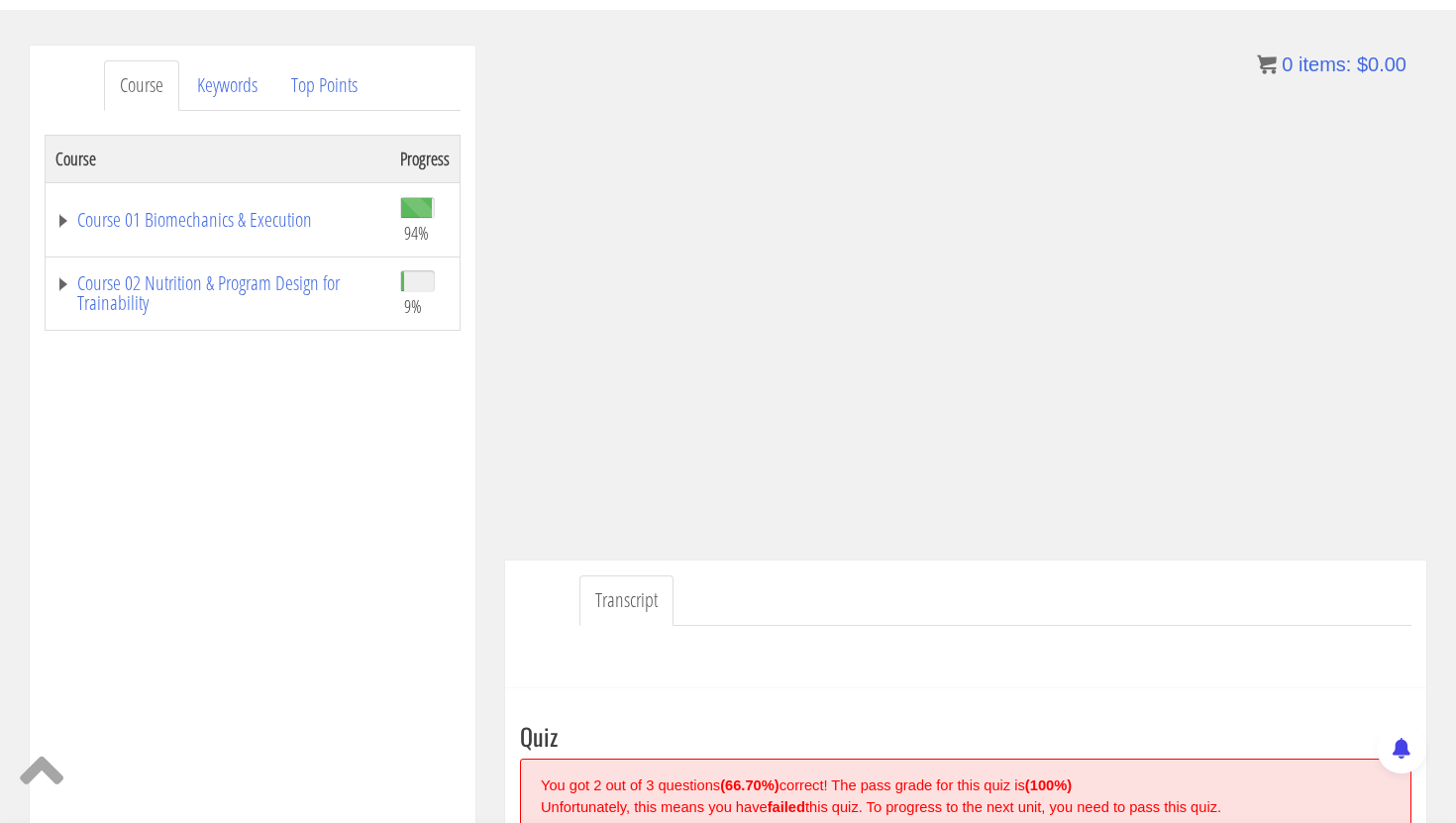 scroll, scrollTop: 216, scrollLeft: 0, axis: vertical 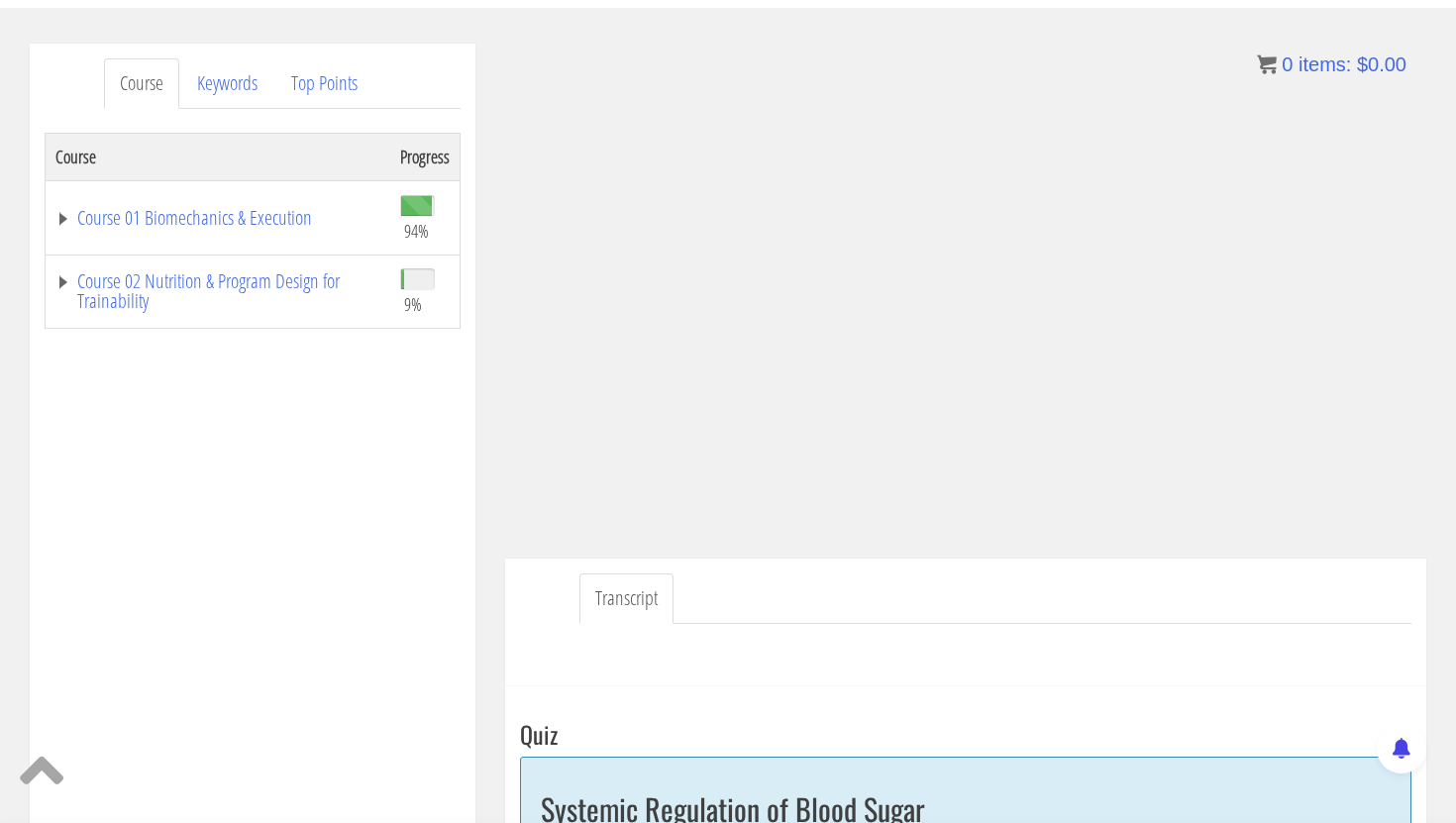 click on "Course Progress Course 01 Biomechanics & Execution
94%
Module 1
The Science of Reps
Unit 1
Introduction
Unit 2
Range of Motion
Unit 3
Tension
Unit 4
Training Goals
Unit 5
Importance of Reps
Unit 6
Resistance Curves
Unit 7
Moment Arms
Unit 8
Physics of Exercise
Unit 9
Momentum
Module 2
Functional Anatomy
Unit 1
Scapular Function Part 1
9%" at bounding box center [253, 628] 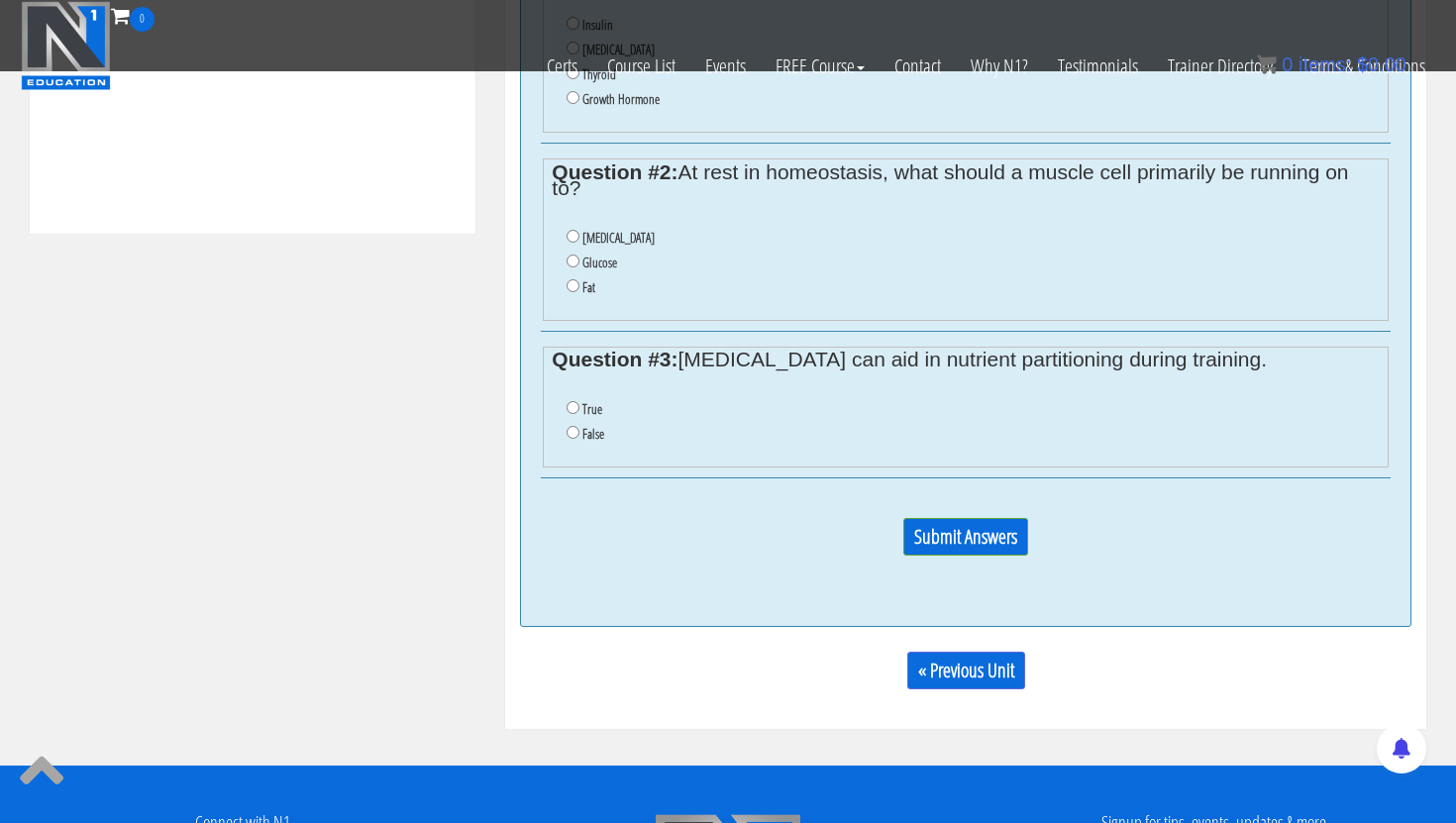 scroll, scrollTop: 1581, scrollLeft: 0, axis: vertical 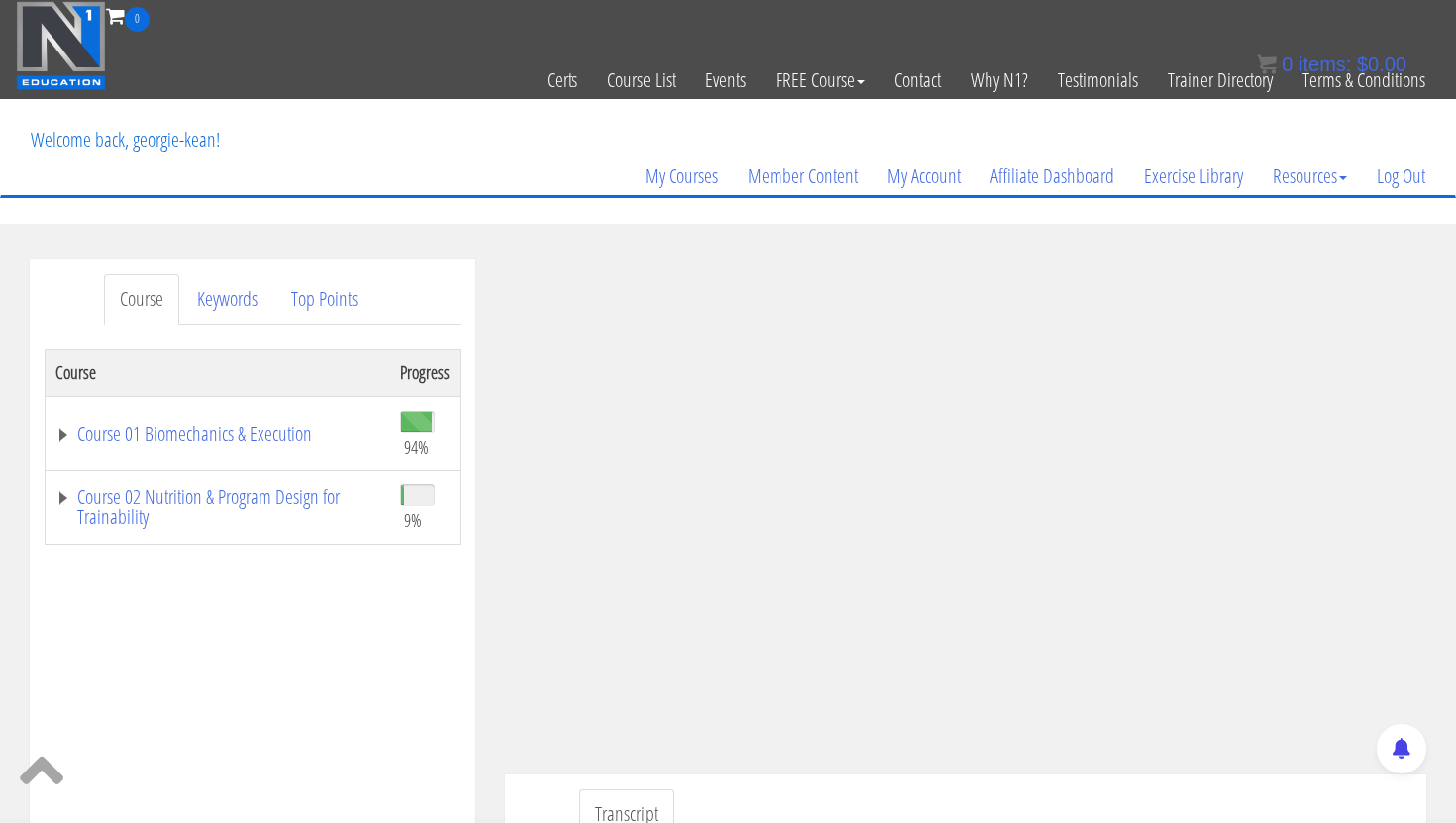 click on "Welcome back, georgie-kean!
My Courses
Member Content
My Account
Affiliate Dashboard
Exercise Library
Resources
Training Code Request
Terms & Conditions
Log Out" at bounding box center [728, 149] 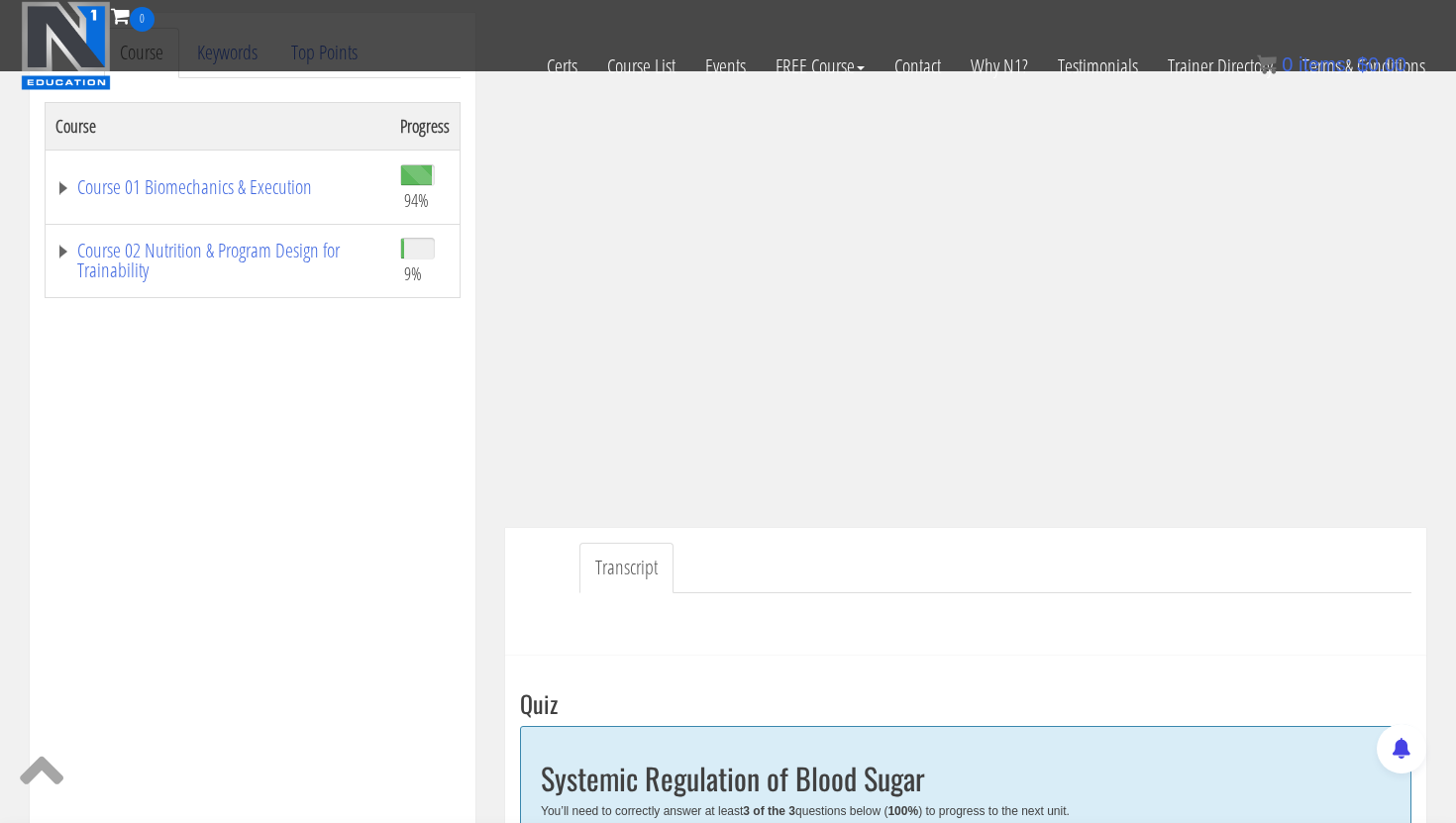 scroll, scrollTop: 18, scrollLeft: 0, axis: vertical 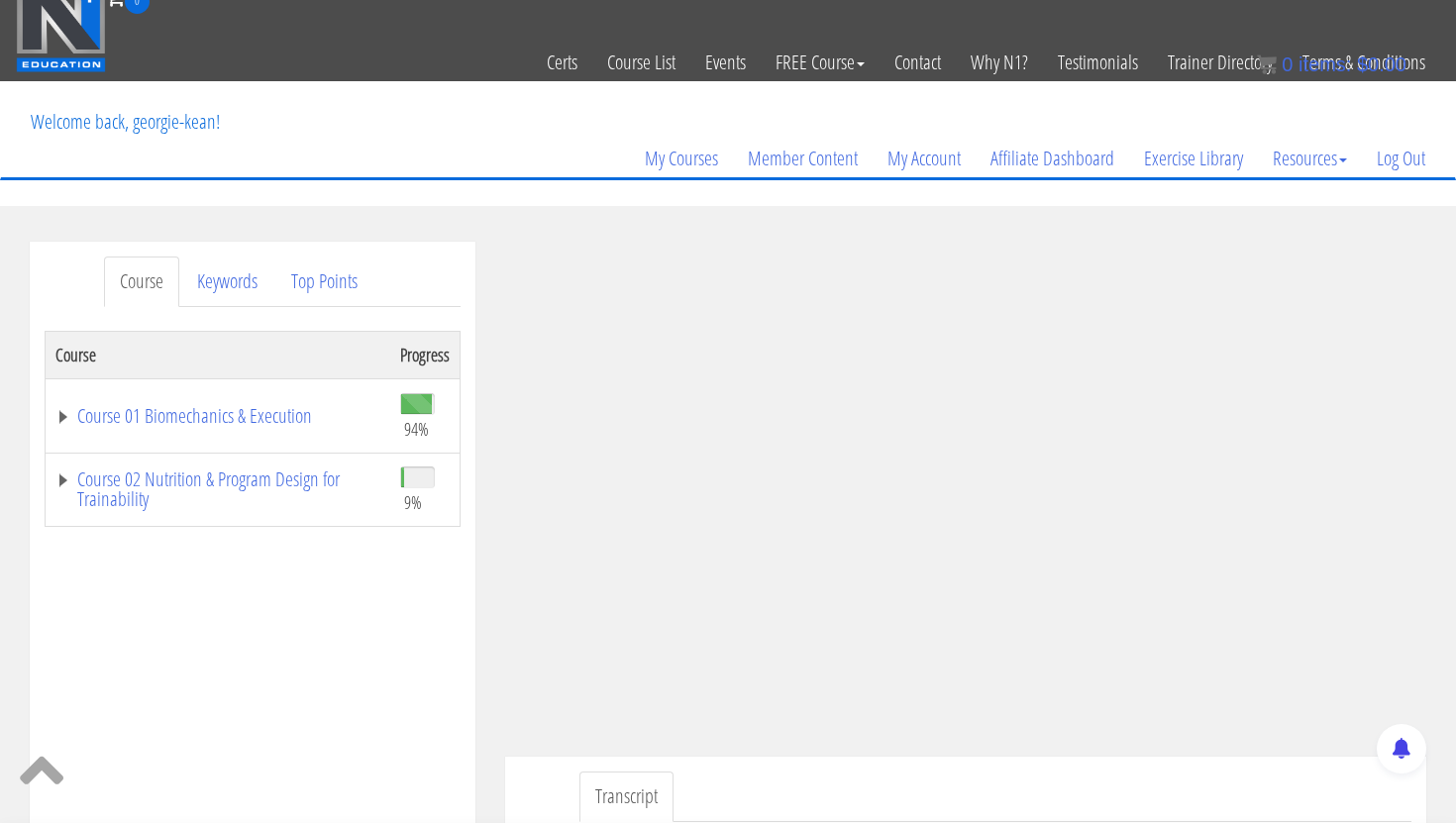 click on "Course Progress Course 01 Biomechanics & Execution
94%
Module 1
The Science of Reps
Unit 1
Introduction
Unit 2
Range of Motion
Unit 3
Tension
Unit 4
Training Goals
Unit 5
Importance of Reps
Unit 6
Resistance Curves
Unit 7
Moment Arms
Unit 8
Physics of Exercise
Unit 9
Momentum
Module 2
Functional Anatomy
Unit 1
Scapular Function Part 1
9%" at bounding box center (253, 826) 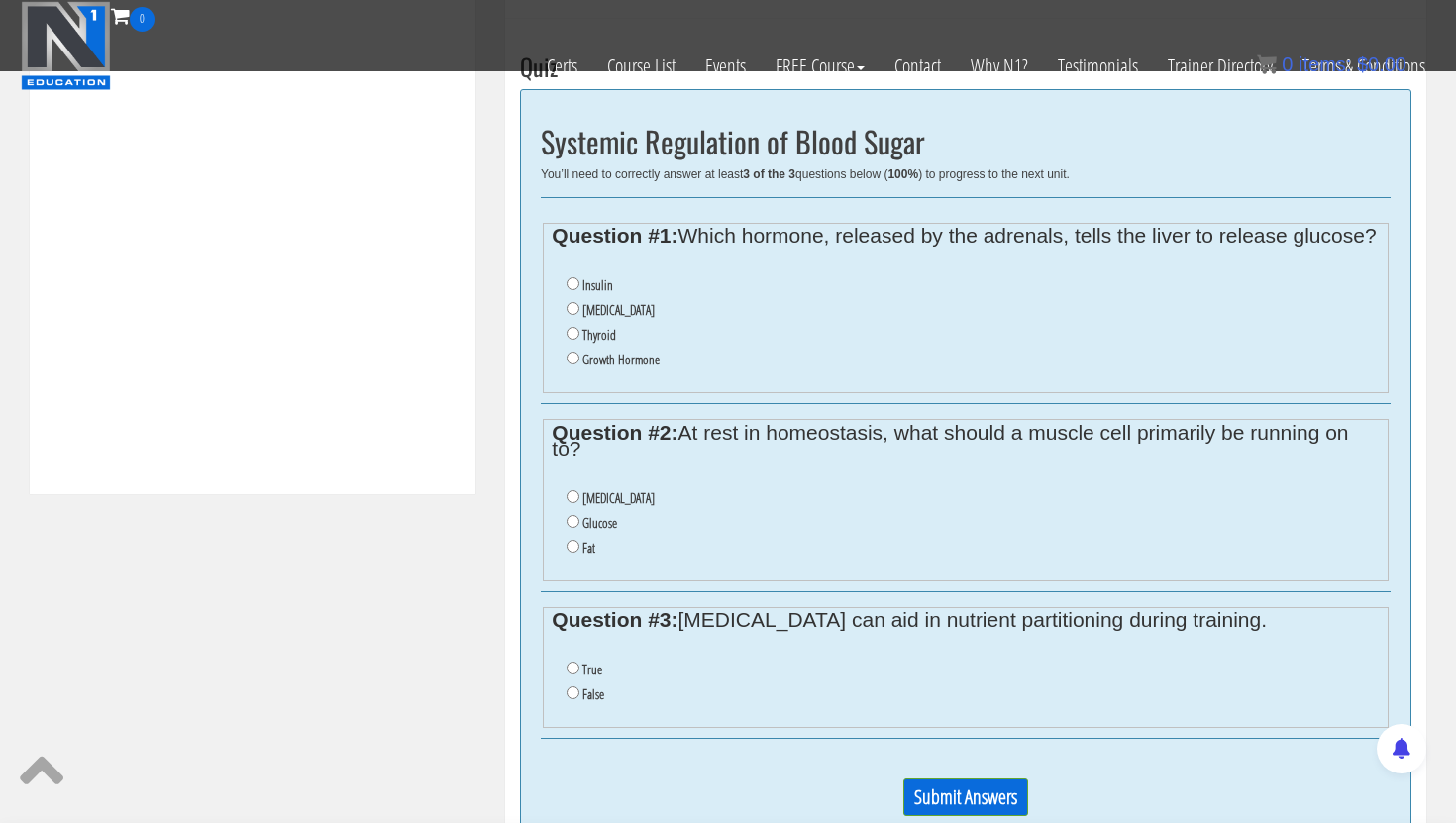 scroll, scrollTop: 755, scrollLeft: 0, axis: vertical 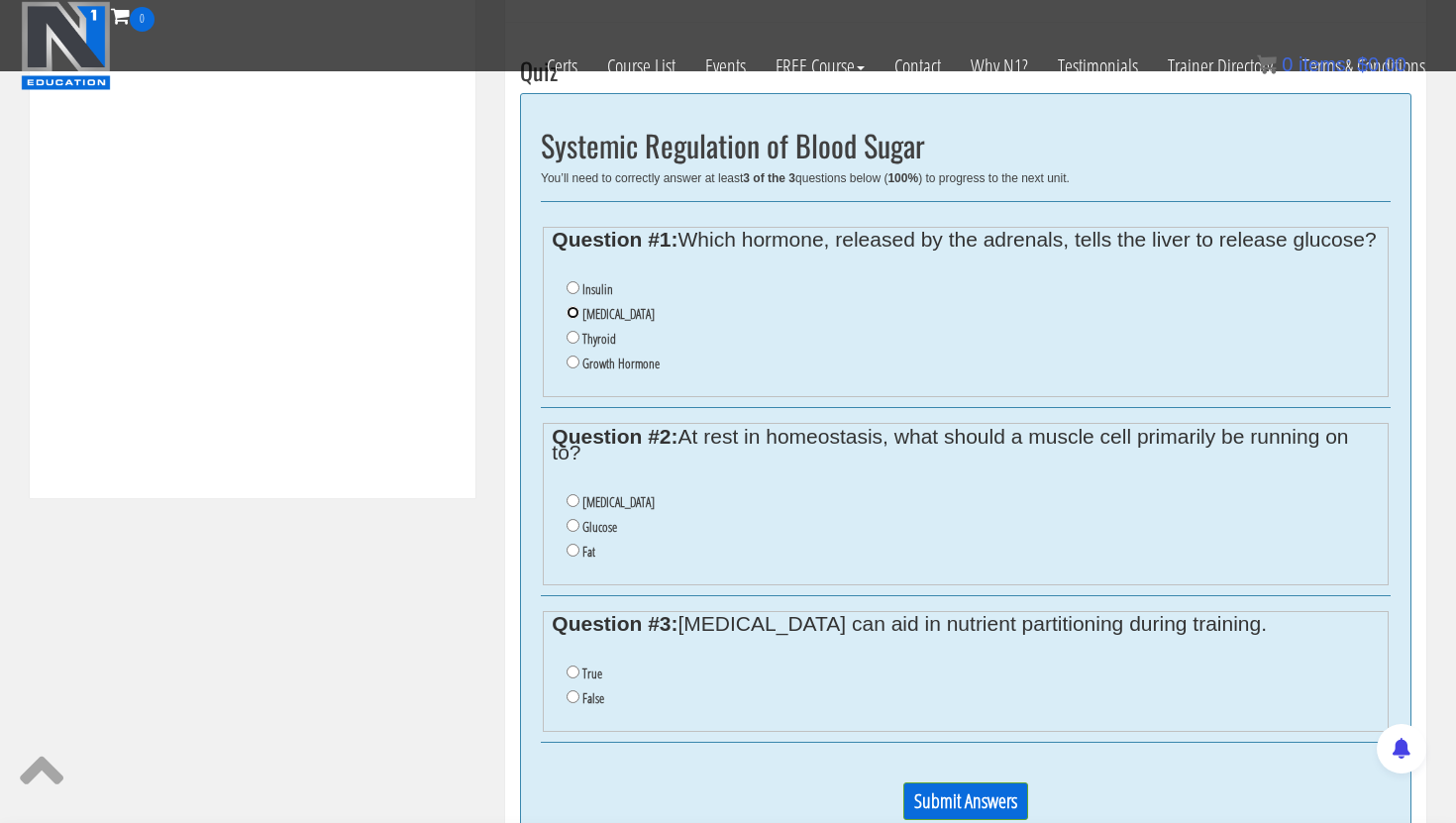 click on "Cortisol" at bounding box center [572, 312] 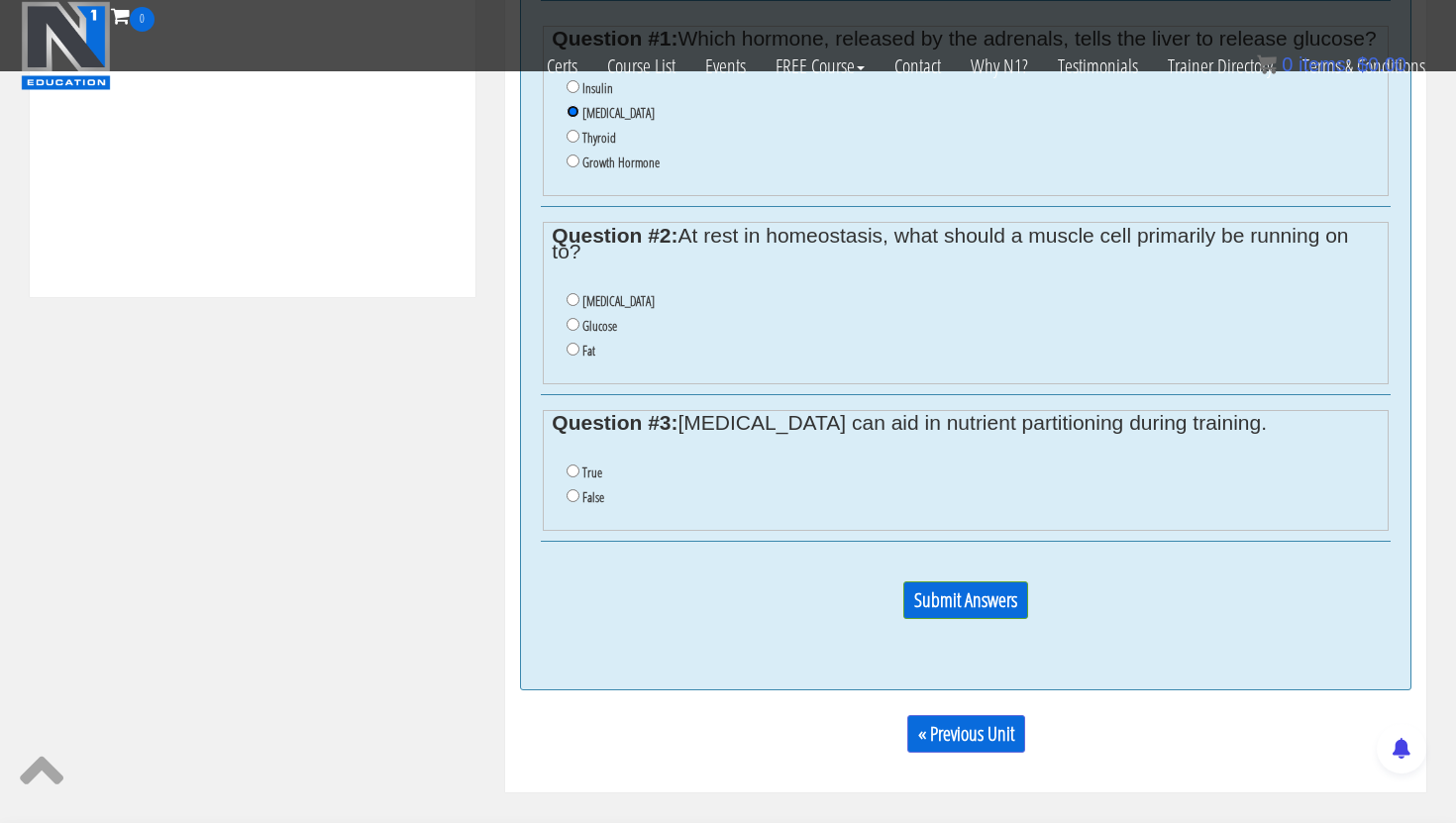 scroll, scrollTop: 957, scrollLeft: 0, axis: vertical 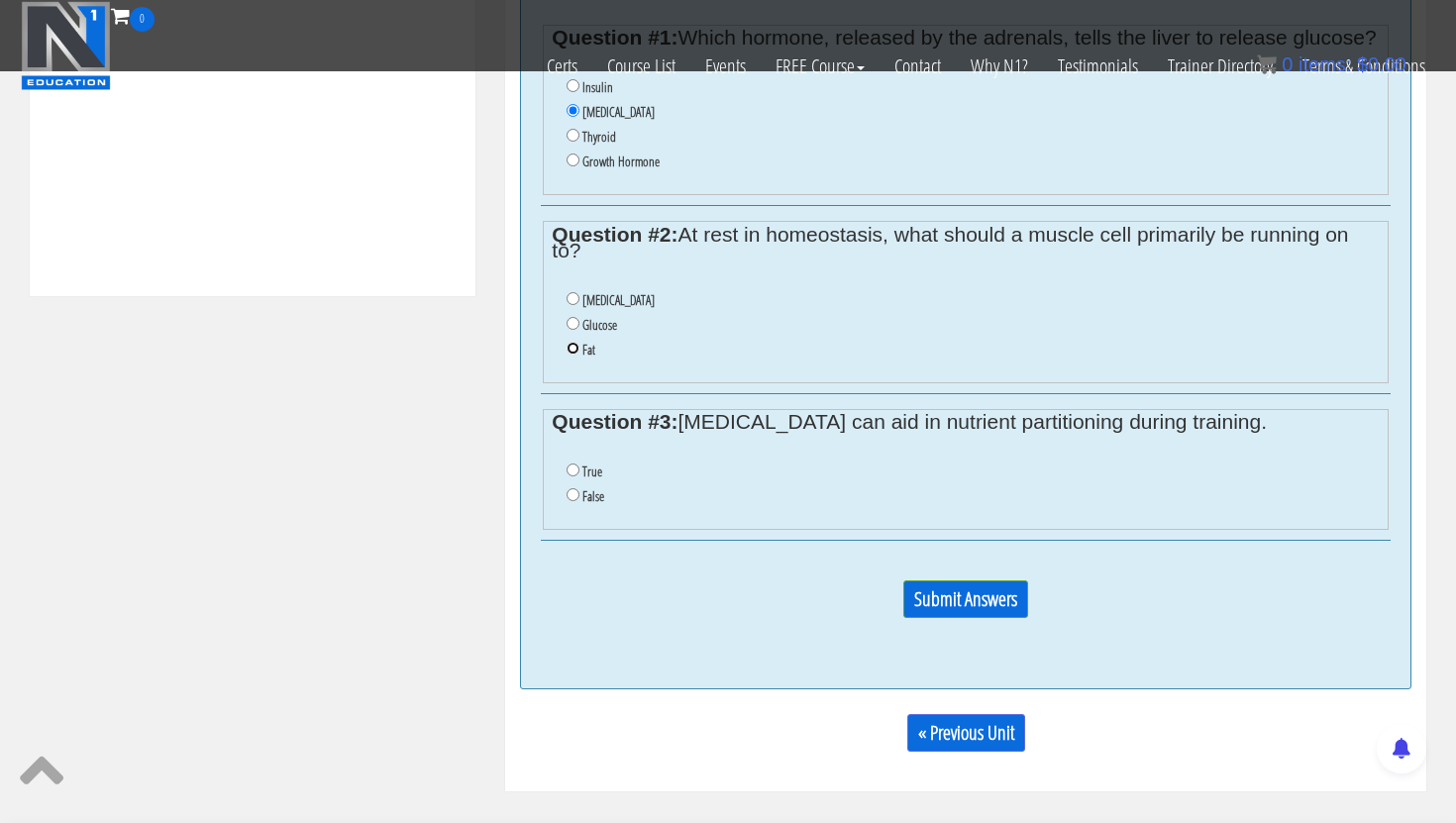 click on "Fat" at bounding box center (572, 348) 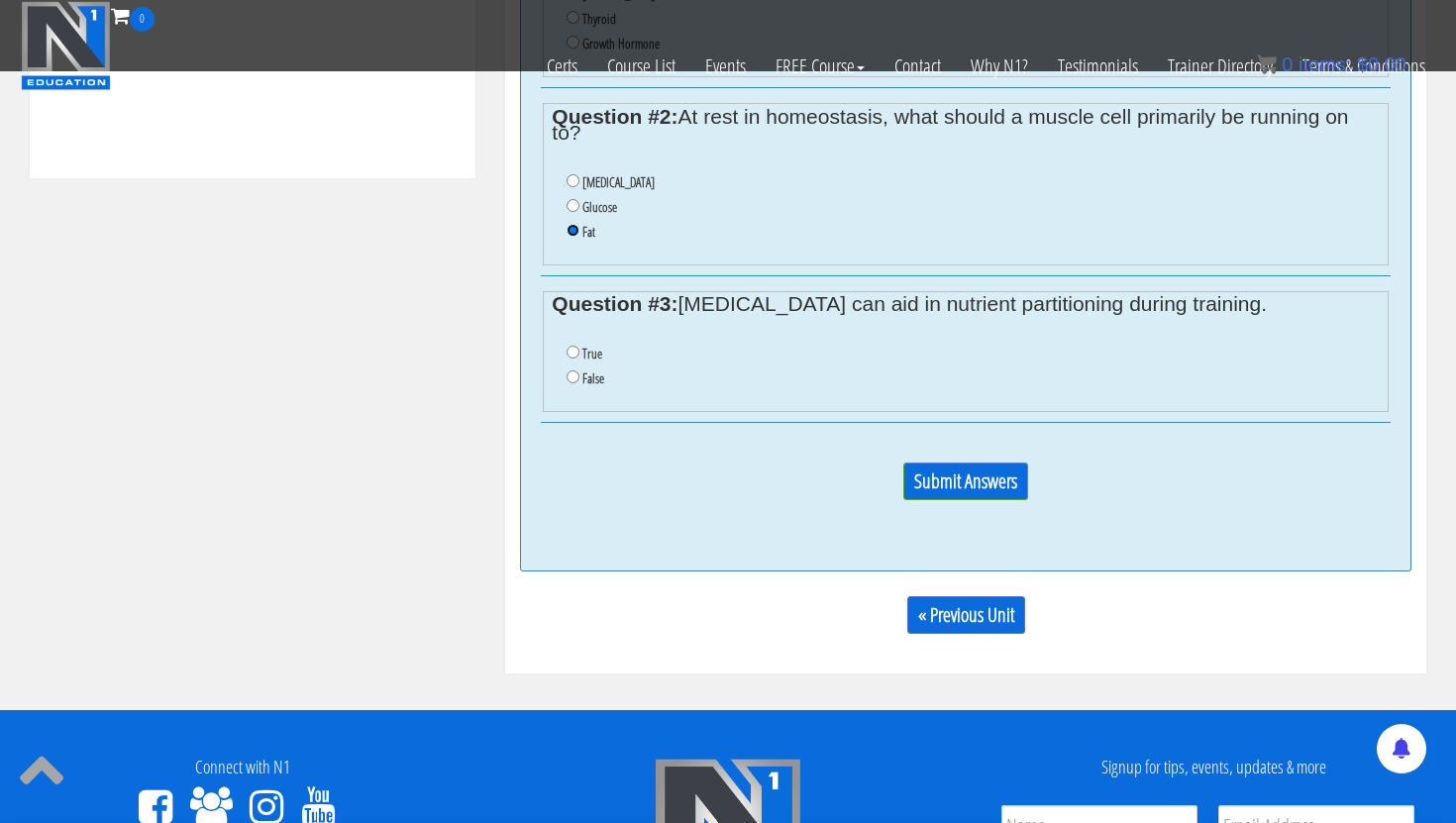 scroll, scrollTop: 1164, scrollLeft: 0, axis: vertical 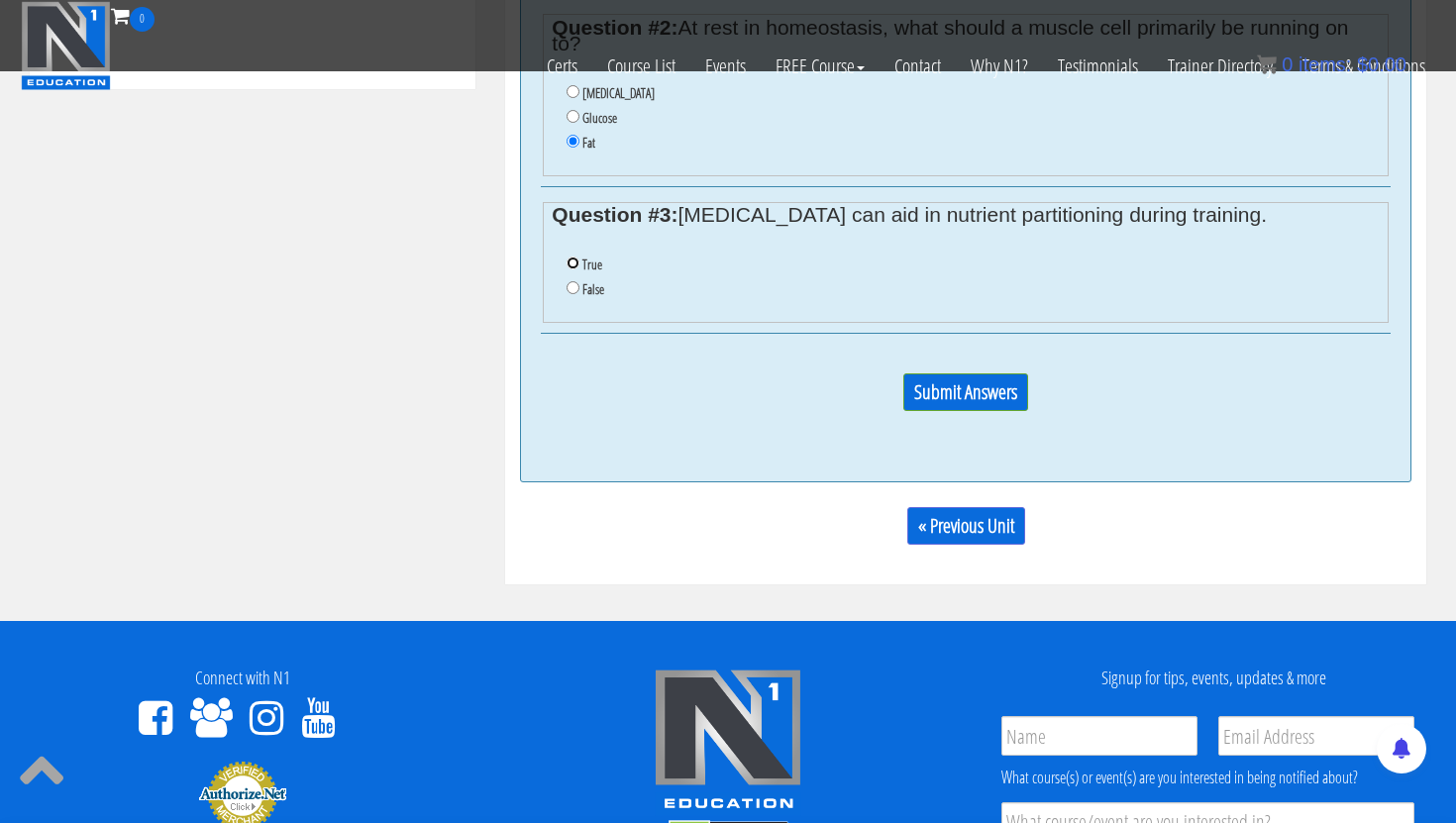 click on "True" at bounding box center [572, 262] 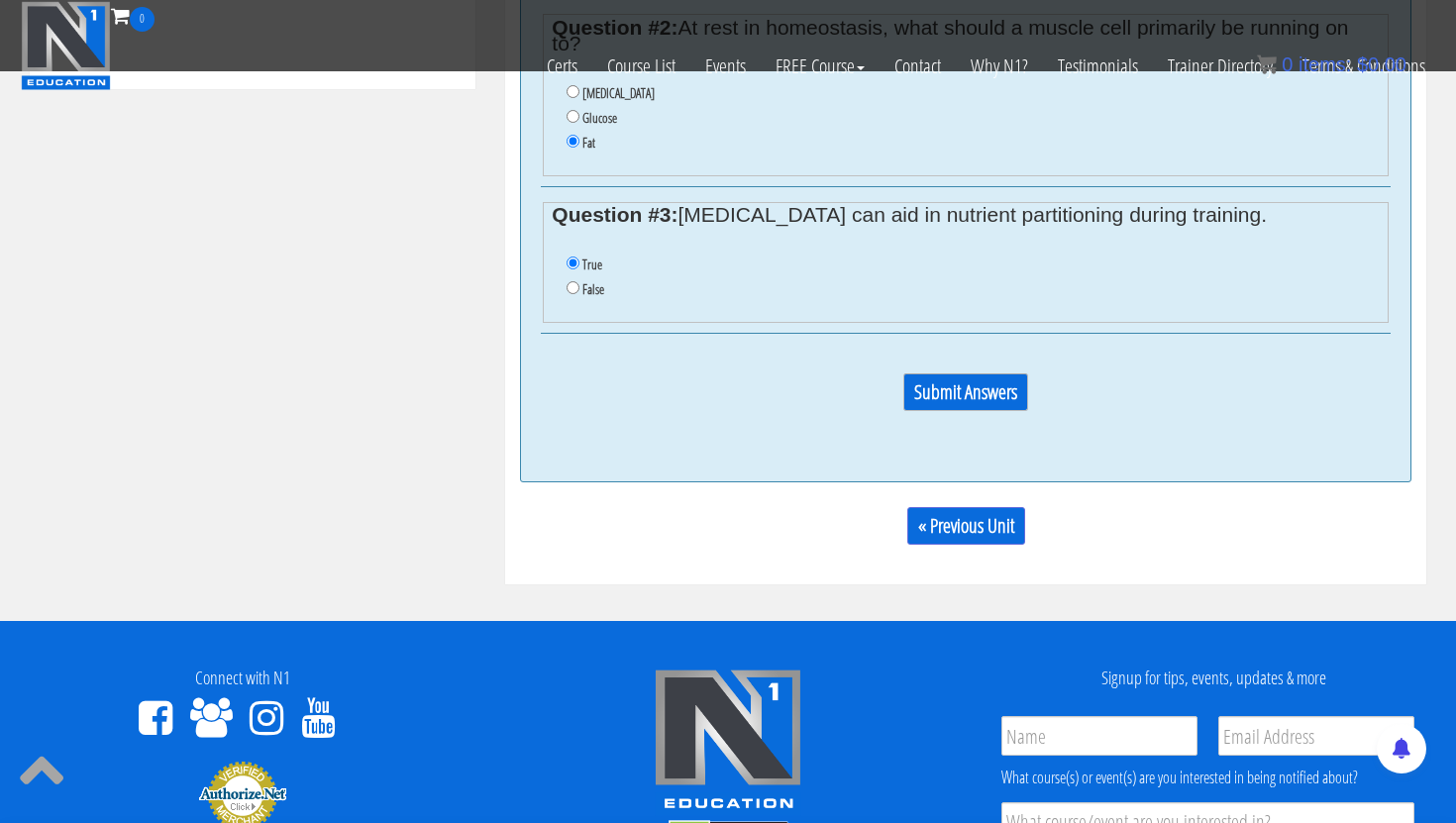 click on "Submit Answers" at bounding box center [966, 392] 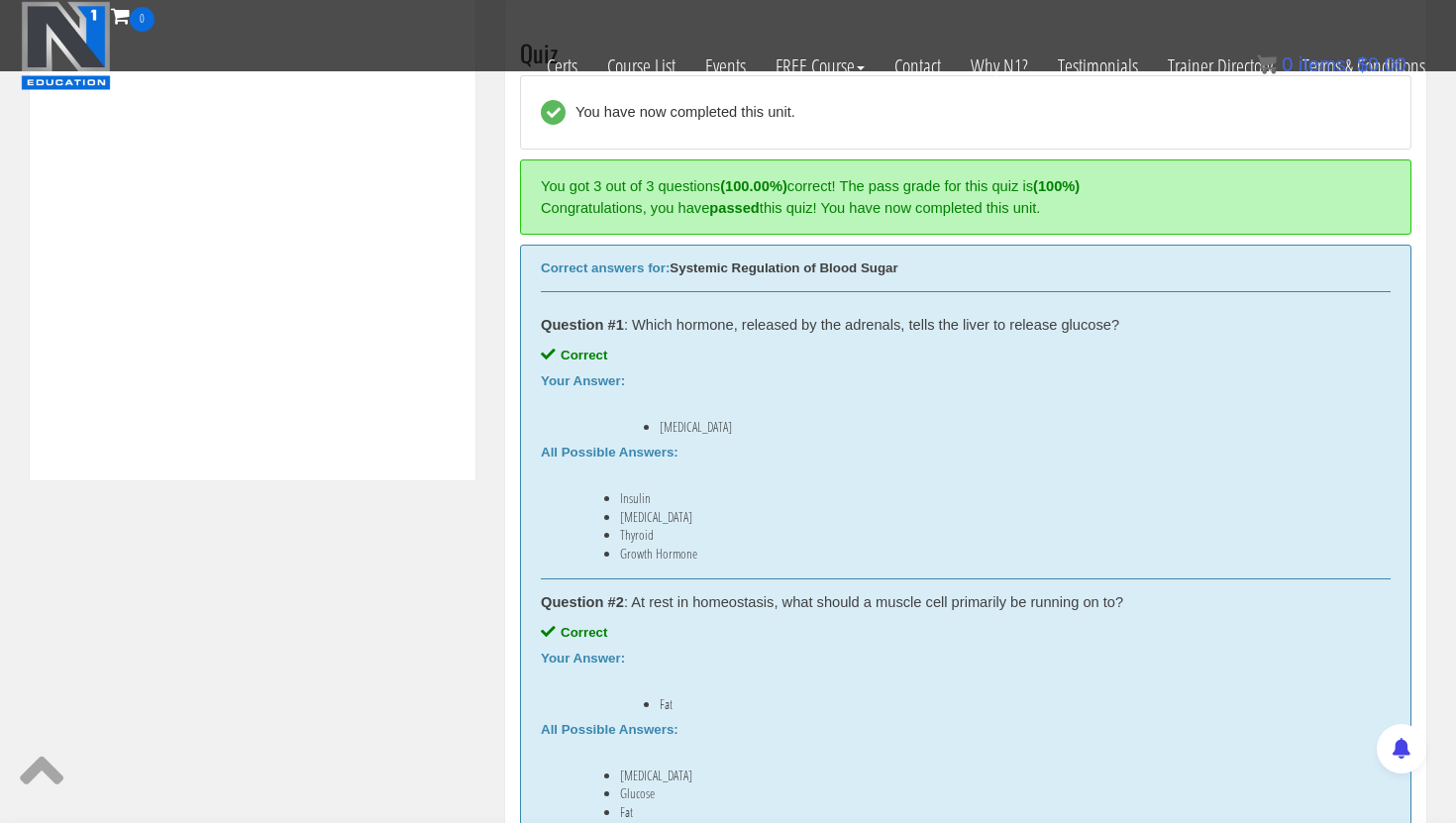 scroll, scrollTop: 749, scrollLeft: 0, axis: vertical 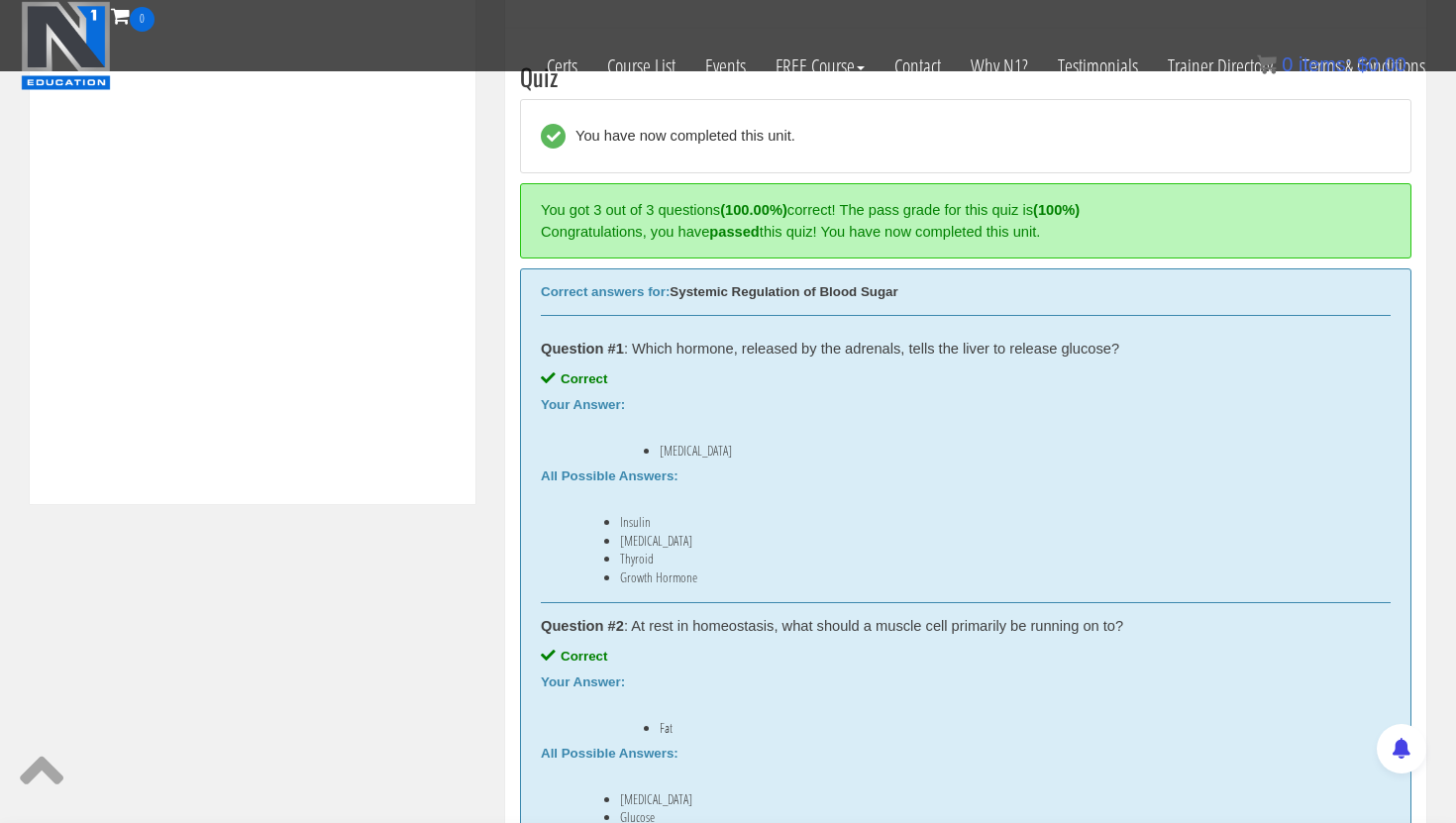 click on "Course Progress Course 01 Biomechanics & Execution
94%
Module 1
The Science of Reps
Unit 1
Introduction
Unit 2
Range of Motion
Unit 3
Tension
Unit 4
Training Goals
Unit 5
Importance of Reps
Unit 6
Resistance Curves
Unit 7
Moment Arms
Unit 8
Physics of Exercise
Unit 9
Momentum
Module 2
Functional Anatomy
Unit 1
Scapular Function Part 1
9%" at bounding box center [253, -30] 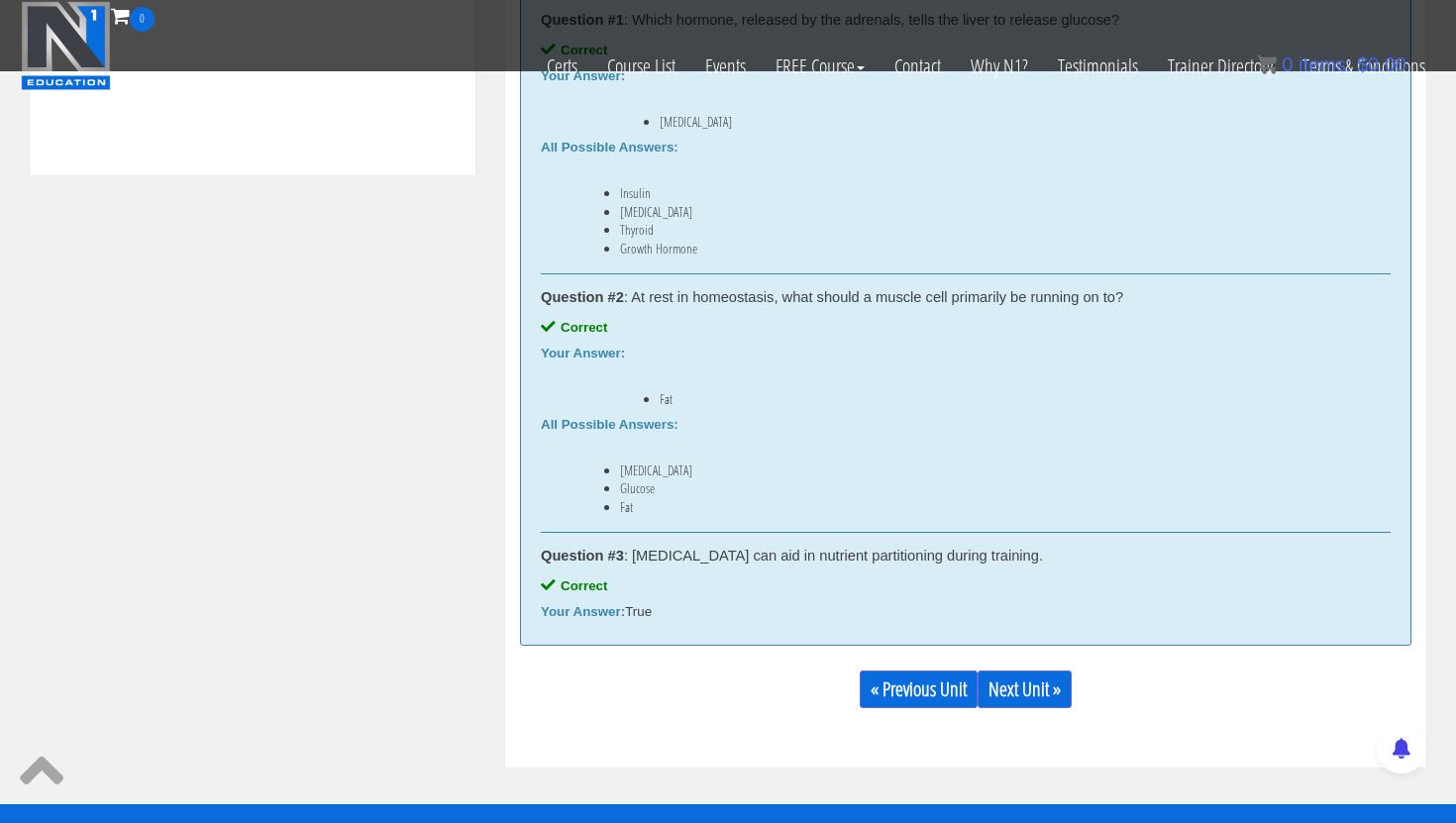 scroll, scrollTop: 1086, scrollLeft: 0, axis: vertical 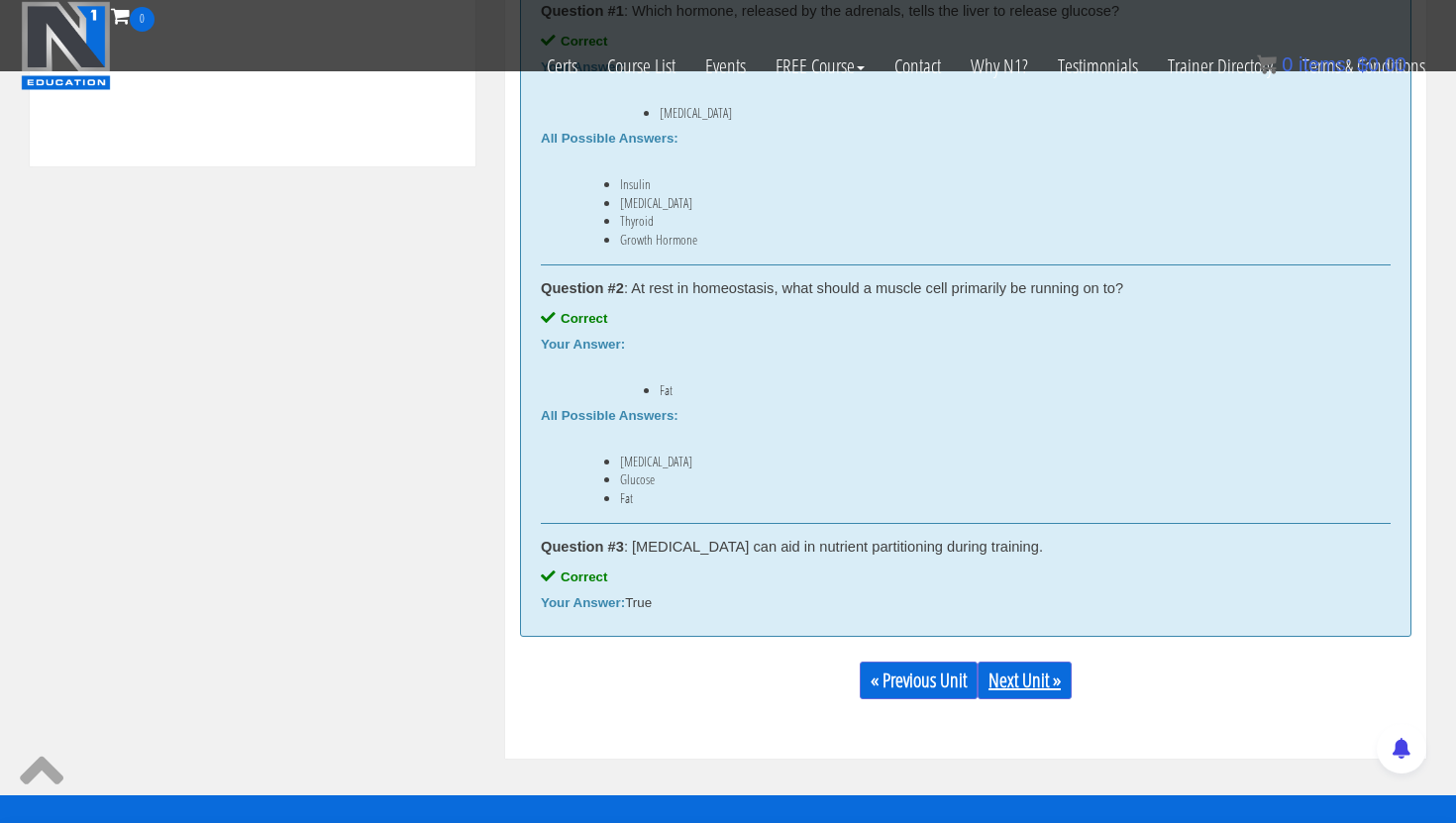 click on "Next Unit »" at bounding box center [1024, 680] 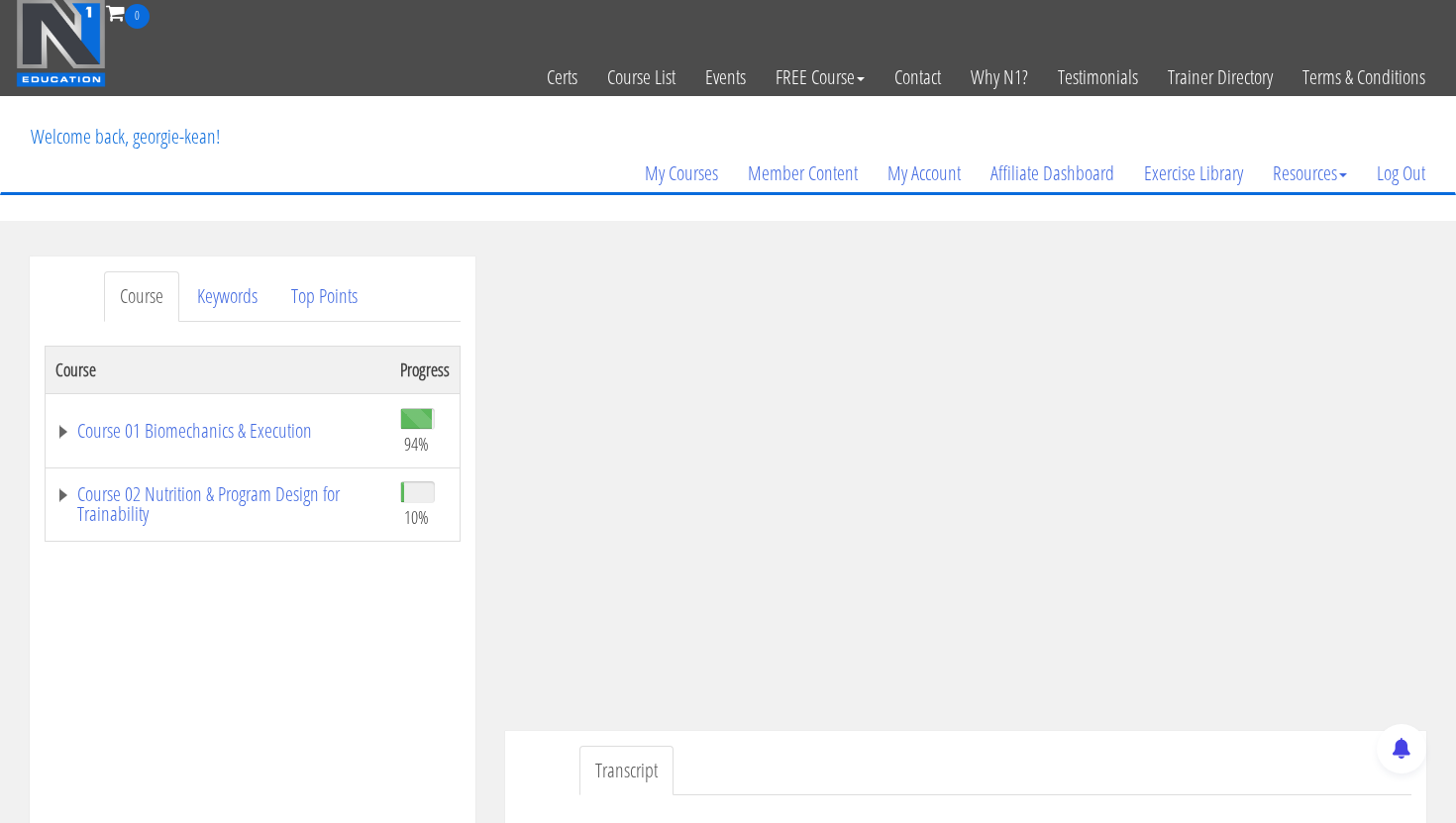 scroll, scrollTop: 2, scrollLeft: 0, axis: vertical 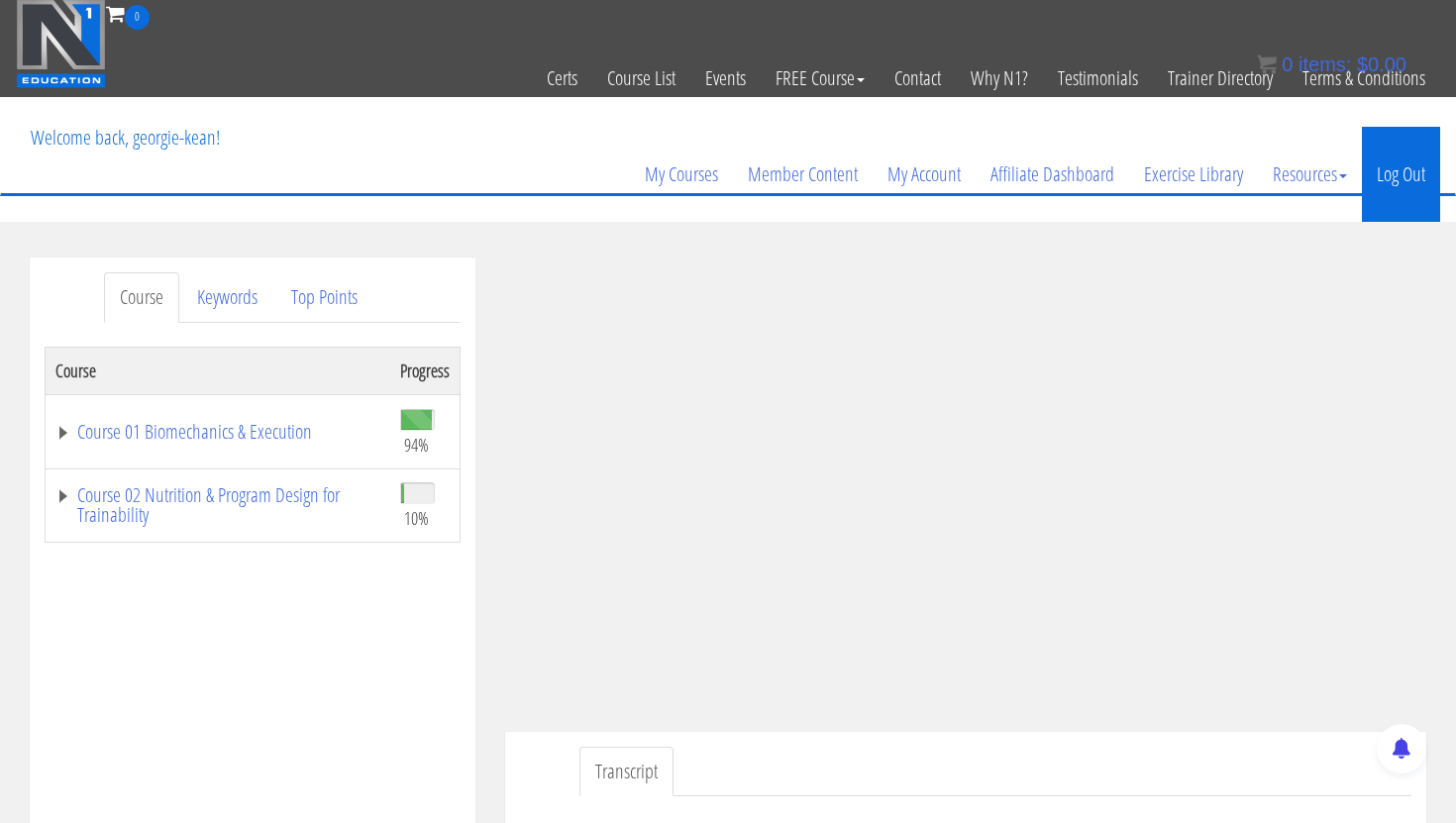 click on "Log Out" at bounding box center (1401, 174) 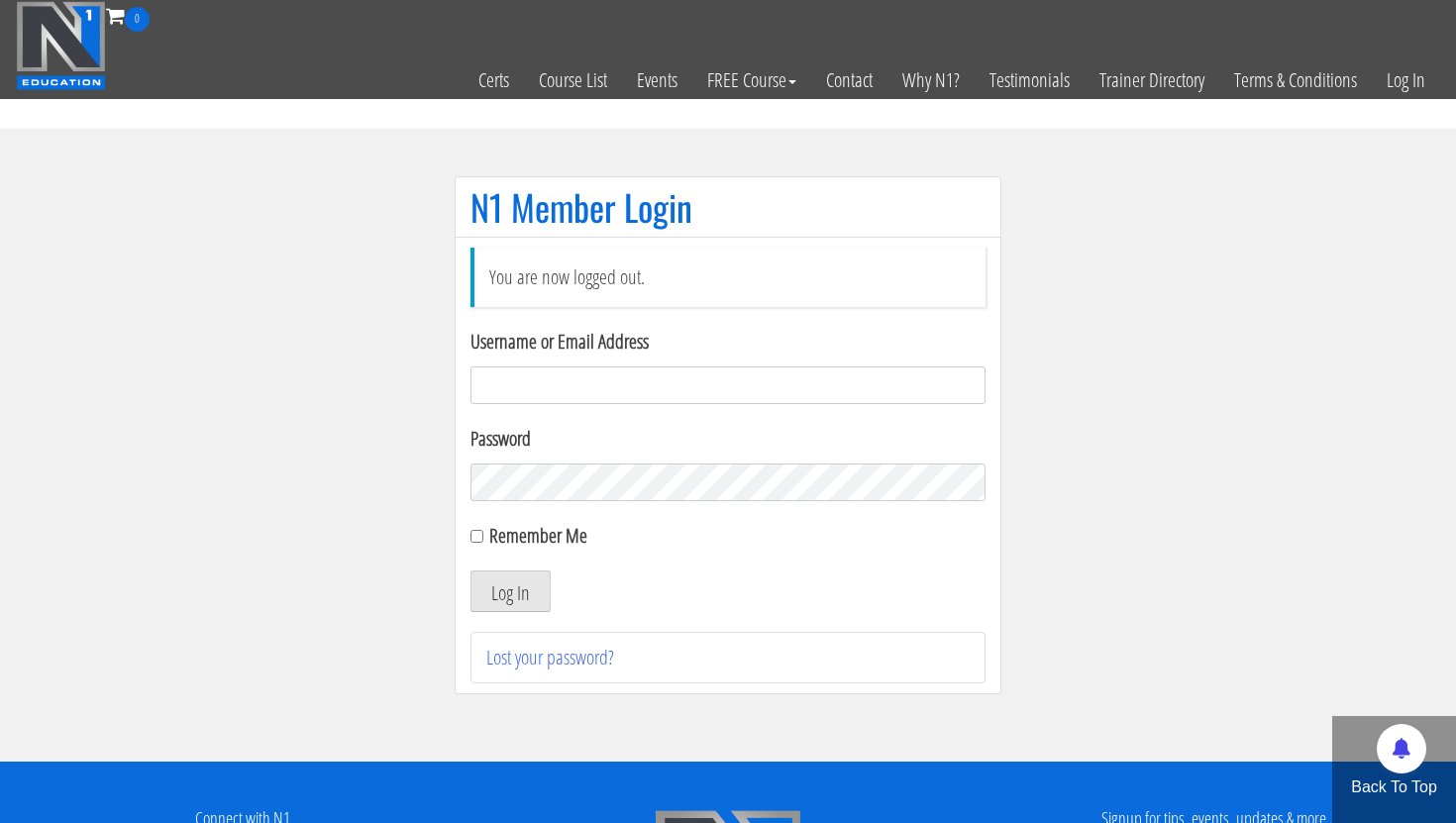 scroll, scrollTop: 0, scrollLeft: 0, axis: both 